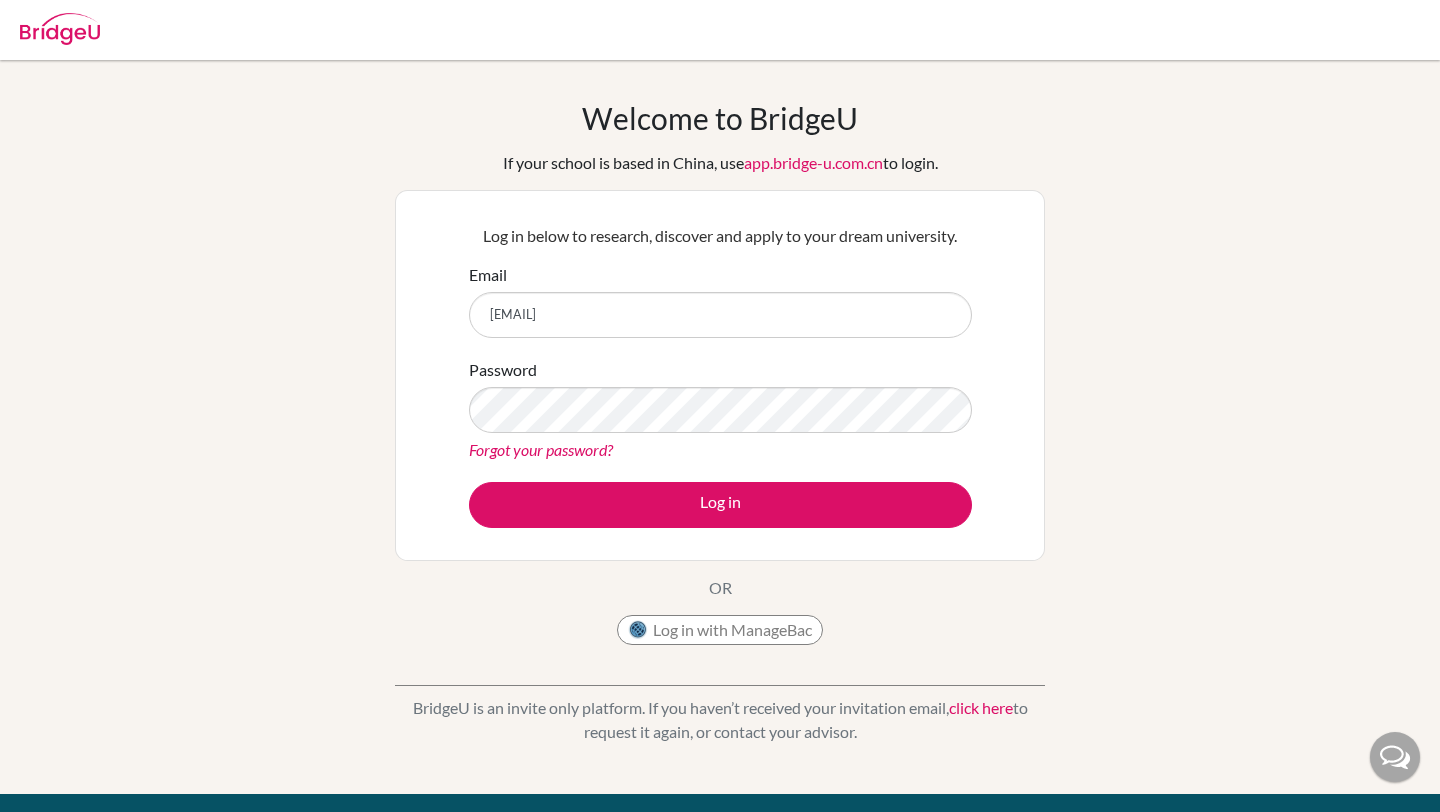 scroll, scrollTop: 0, scrollLeft: 0, axis: both 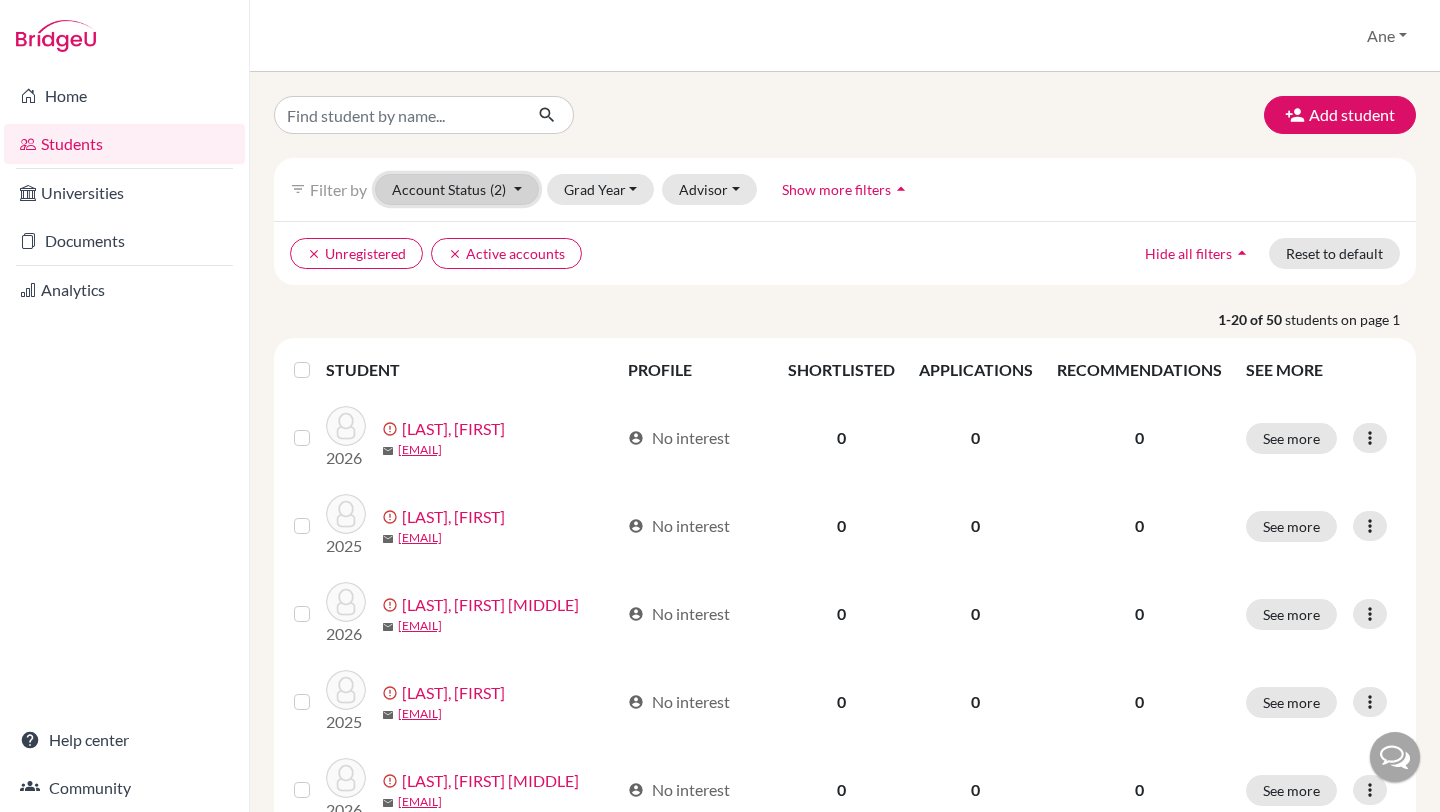 click on "Account Status (2)" at bounding box center (457, 189) 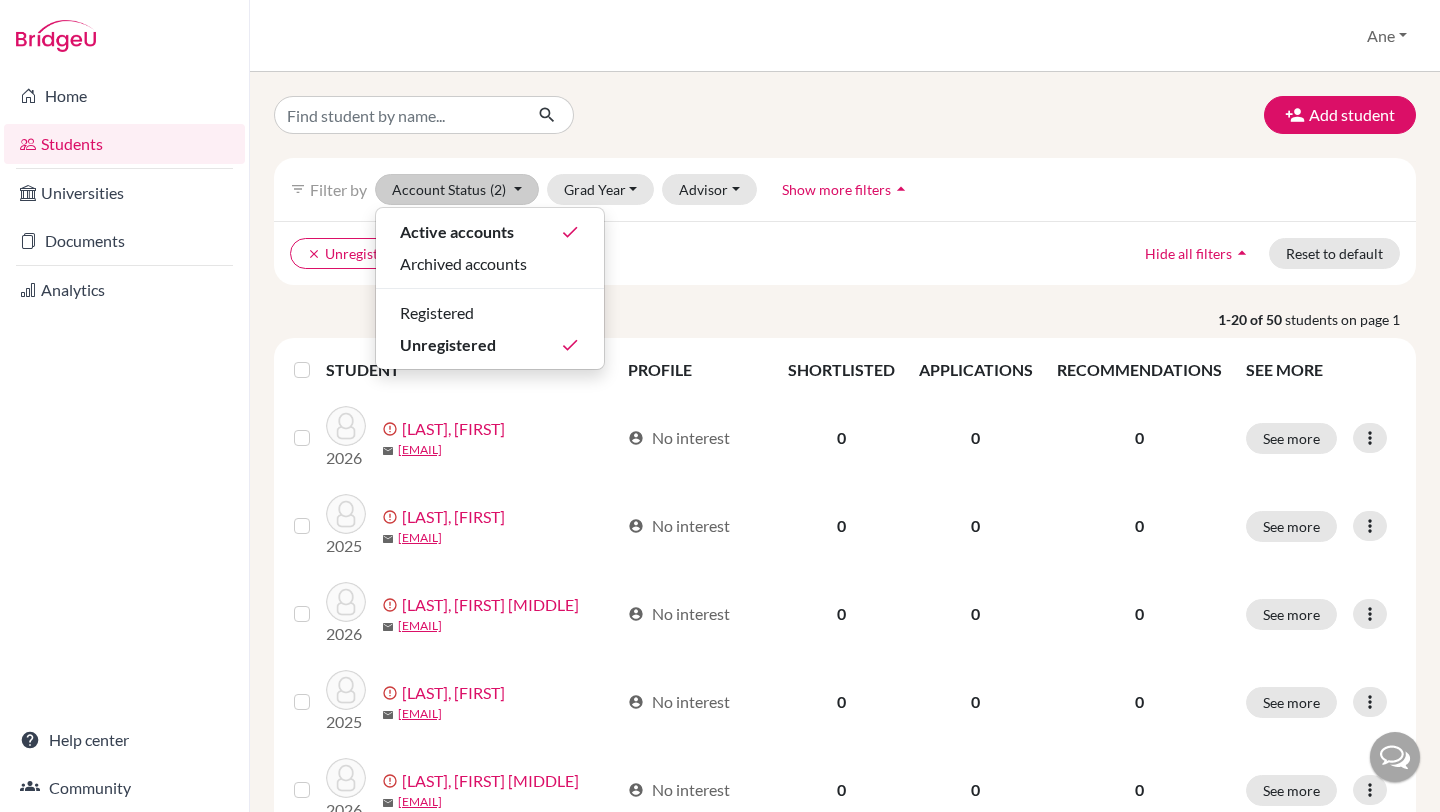 click on "clear Unregistered clear Active accounts Hide all filters arrow_drop_up Reset to default" at bounding box center (845, 253) 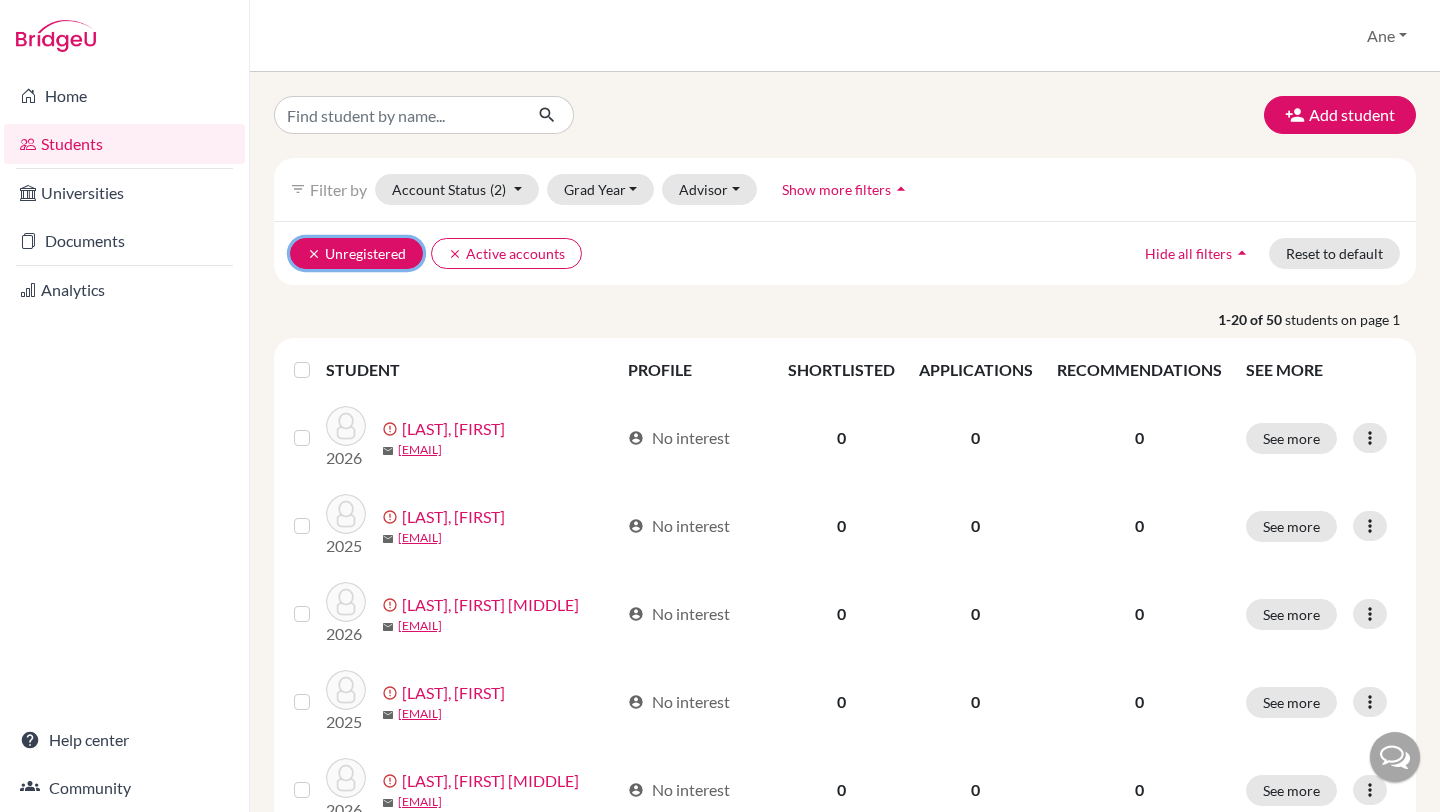 click on "clear" at bounding box center (314, 254) 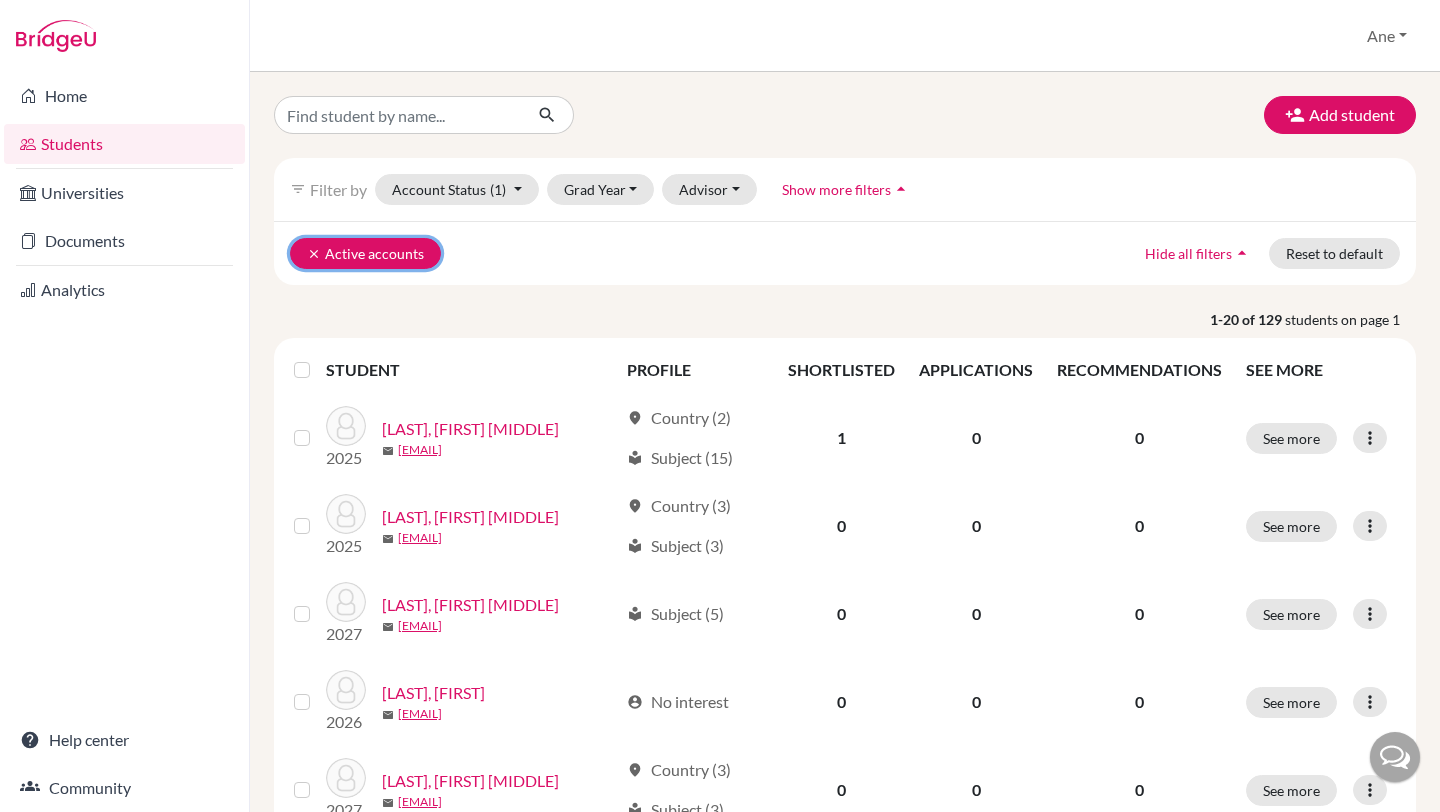 click on "clear" at bounding box center (314, 254) 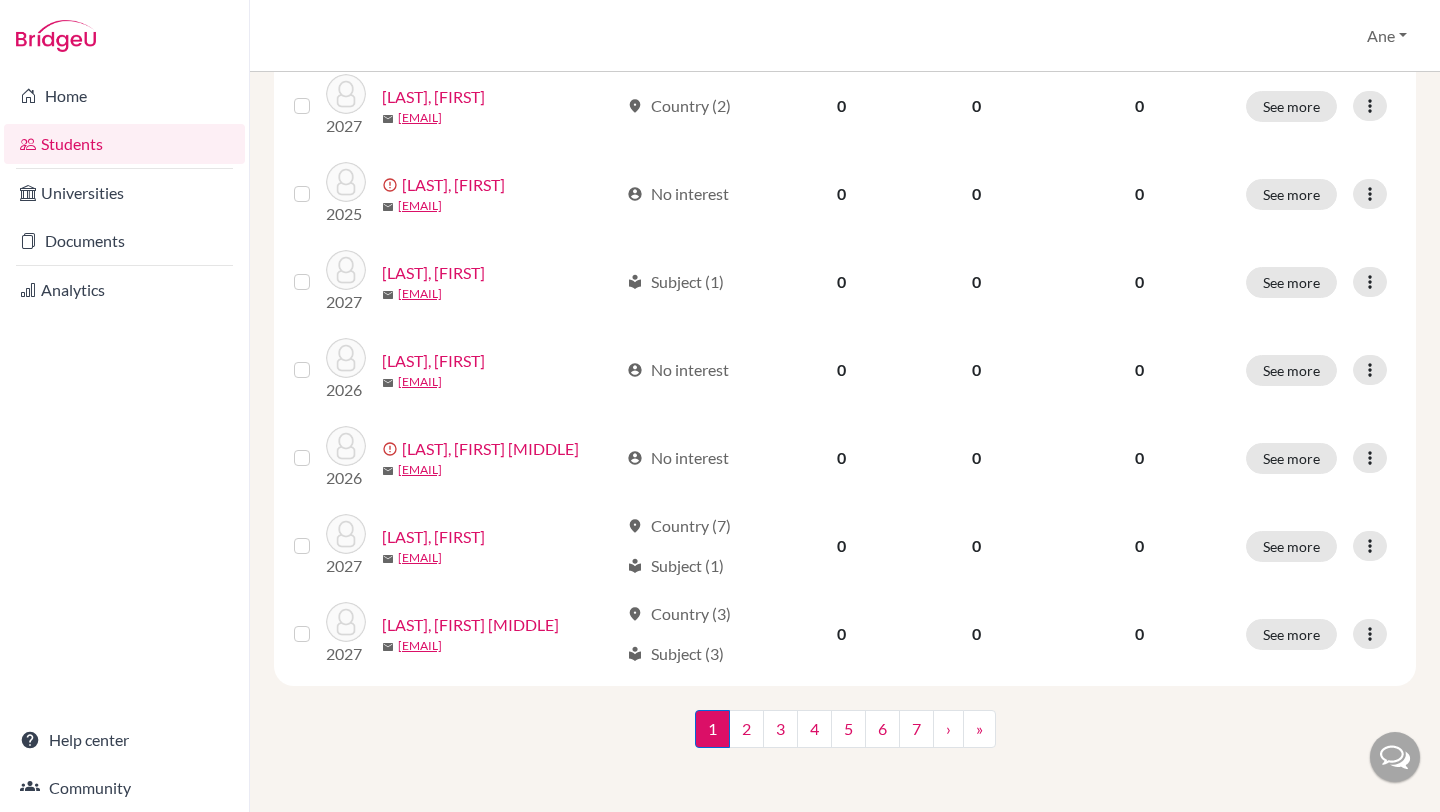 scroll, scrollTop: 0, scrollLeft: 0, axis: both 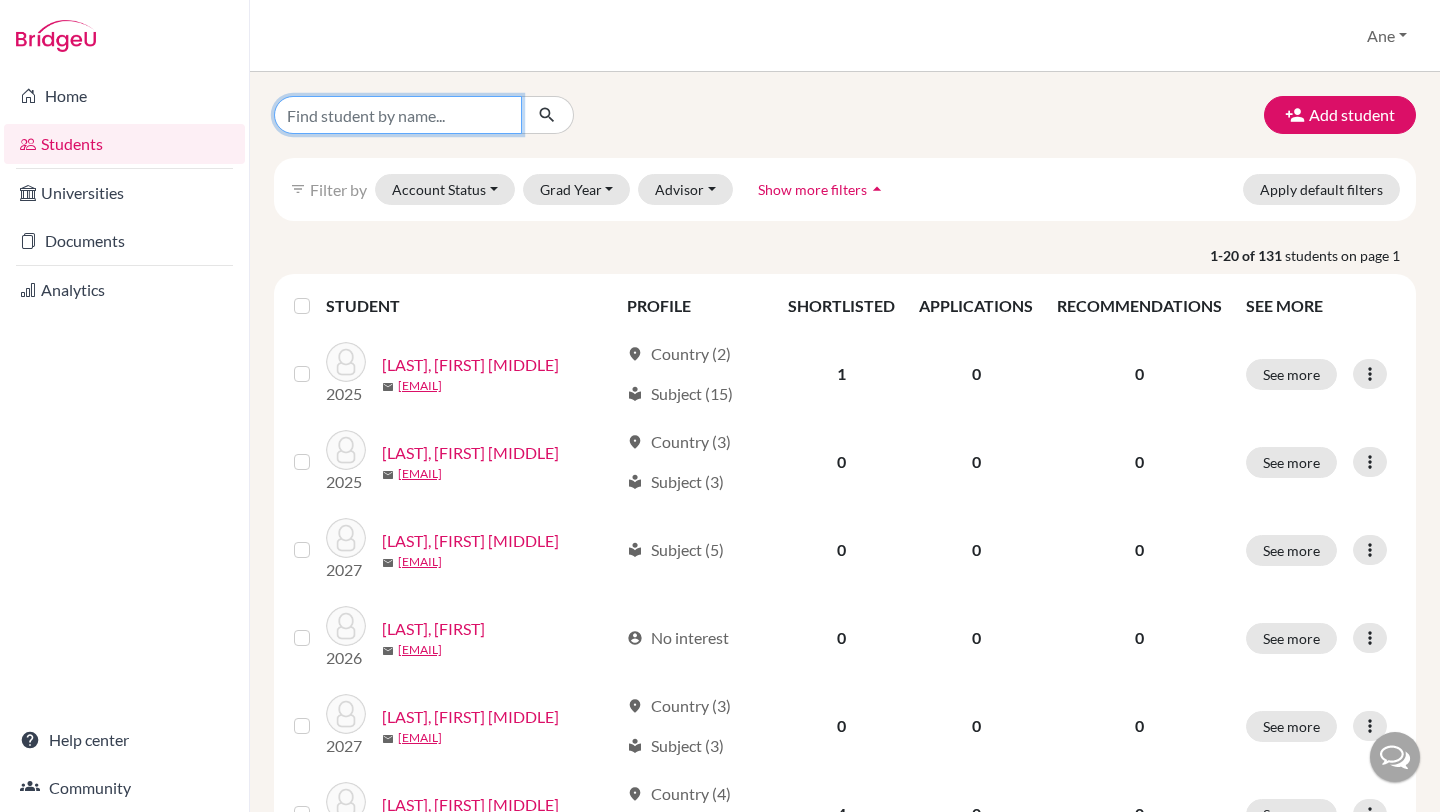 click at bounding box center [398, 115] 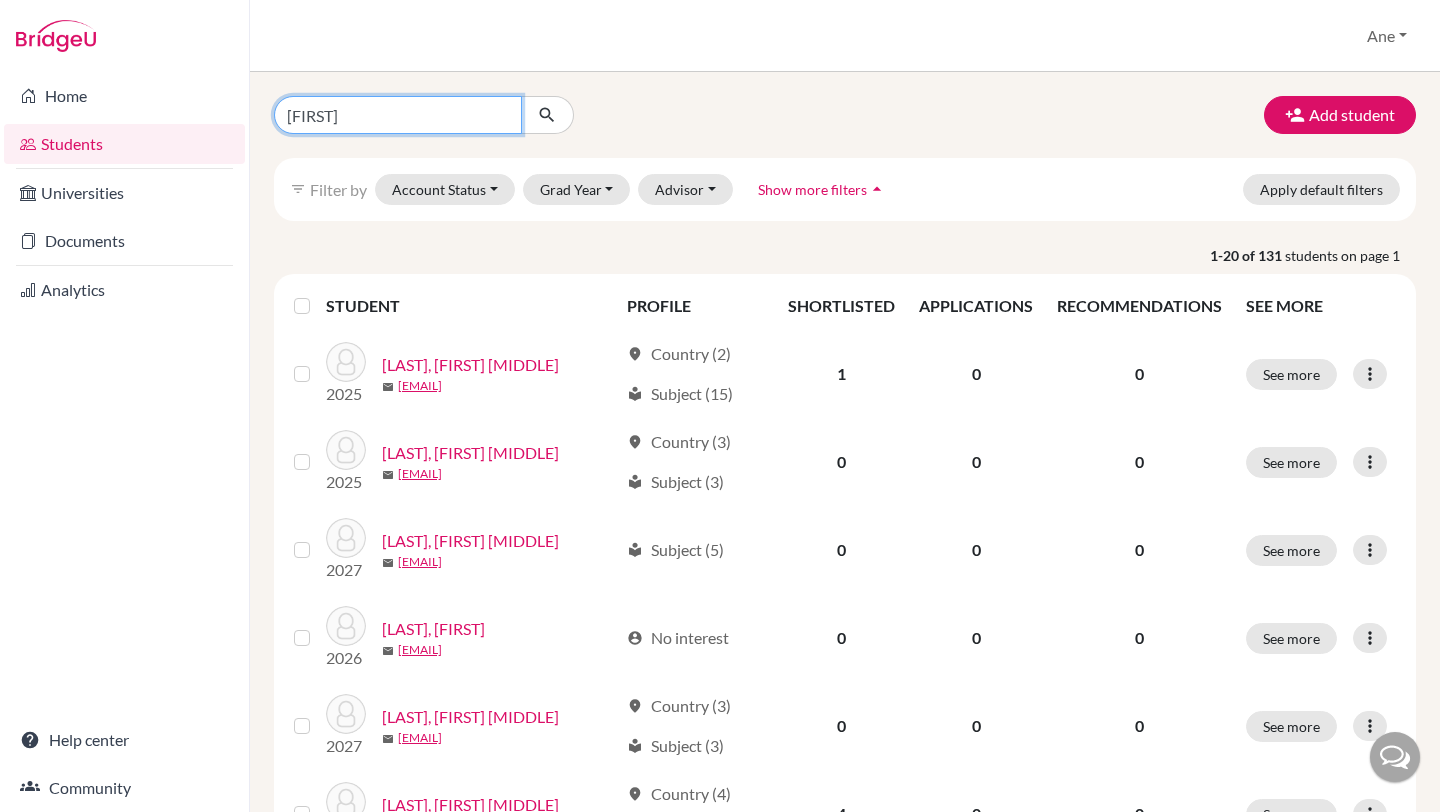 type on "[FIRST]" 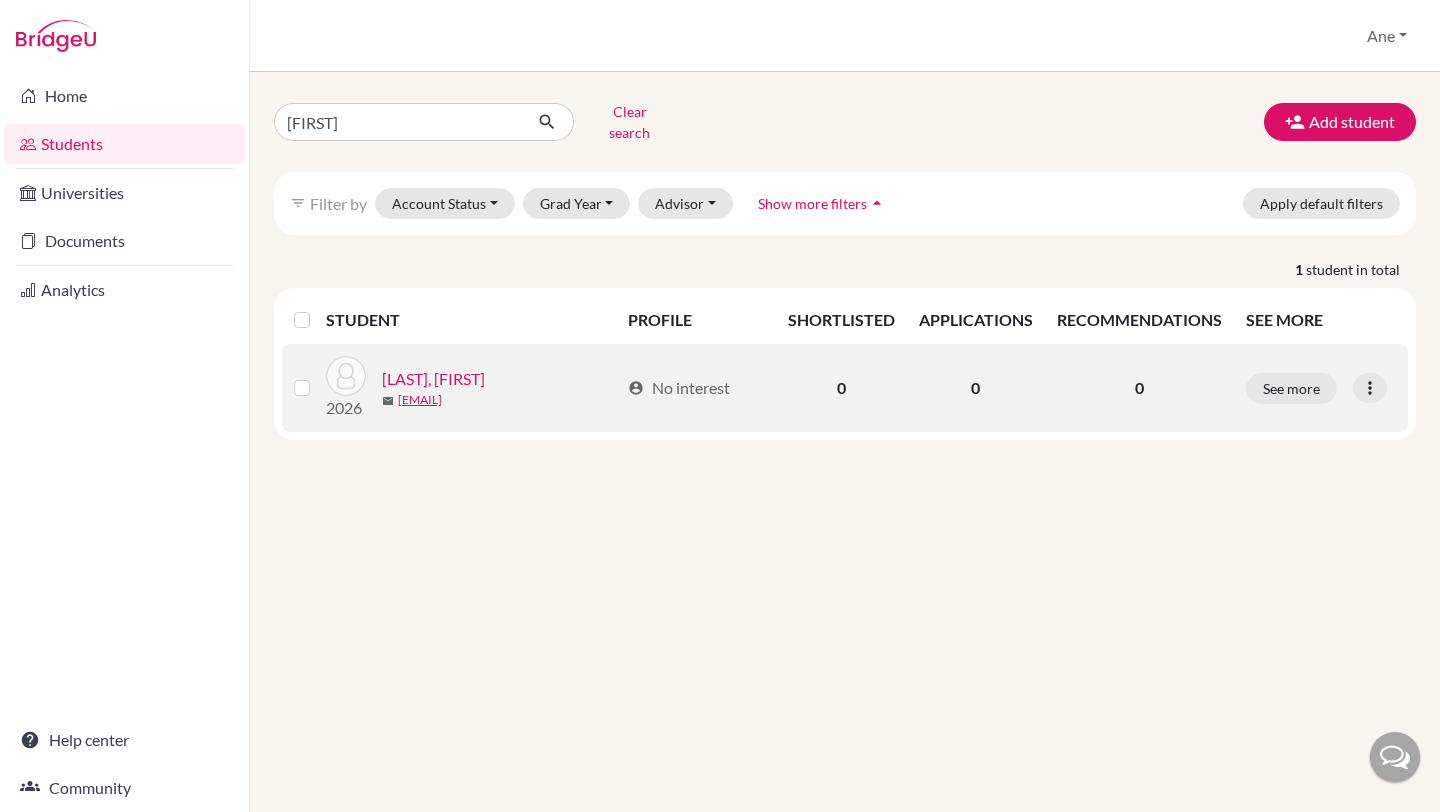click at bounding box center [318, 376] 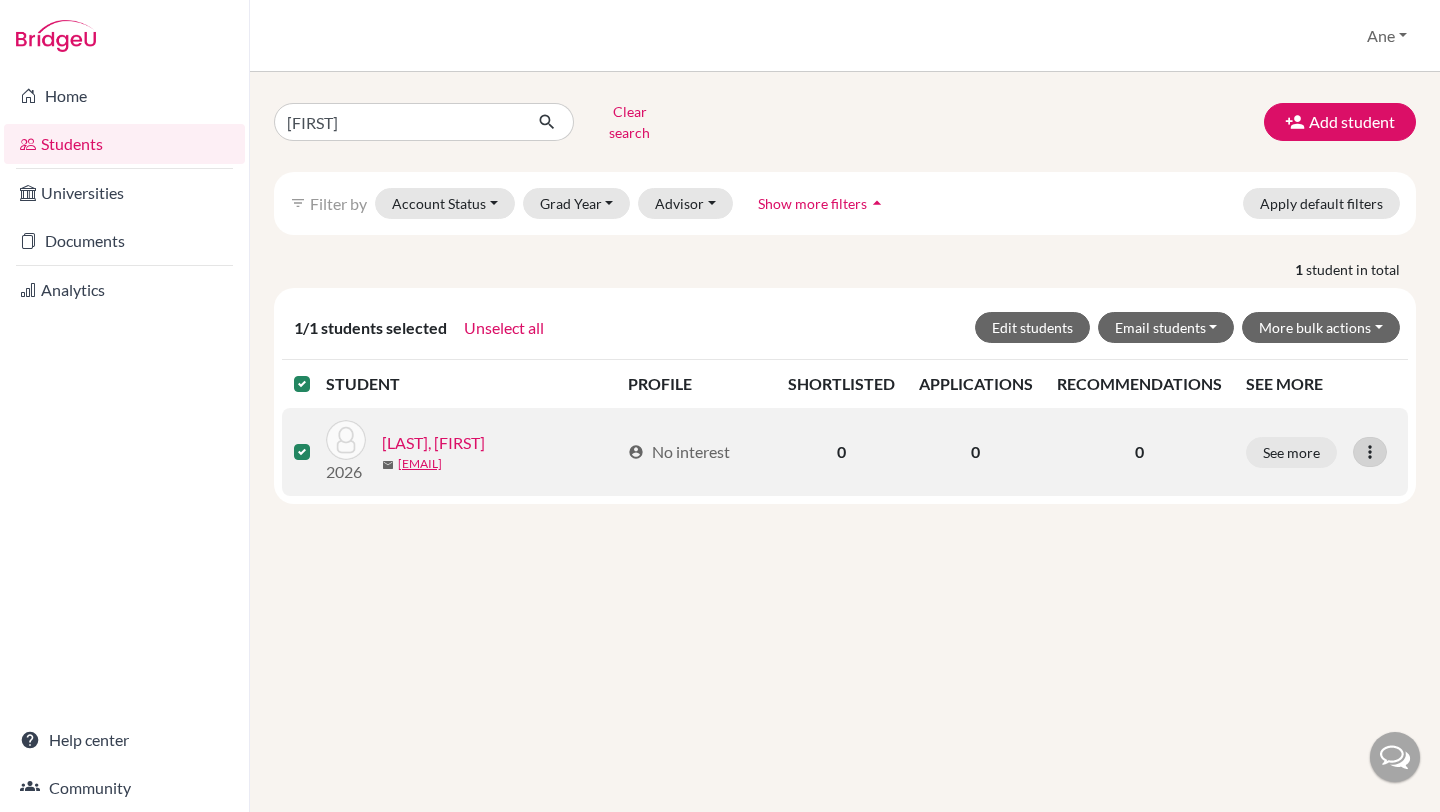 click at bounding box center [1370, 452] 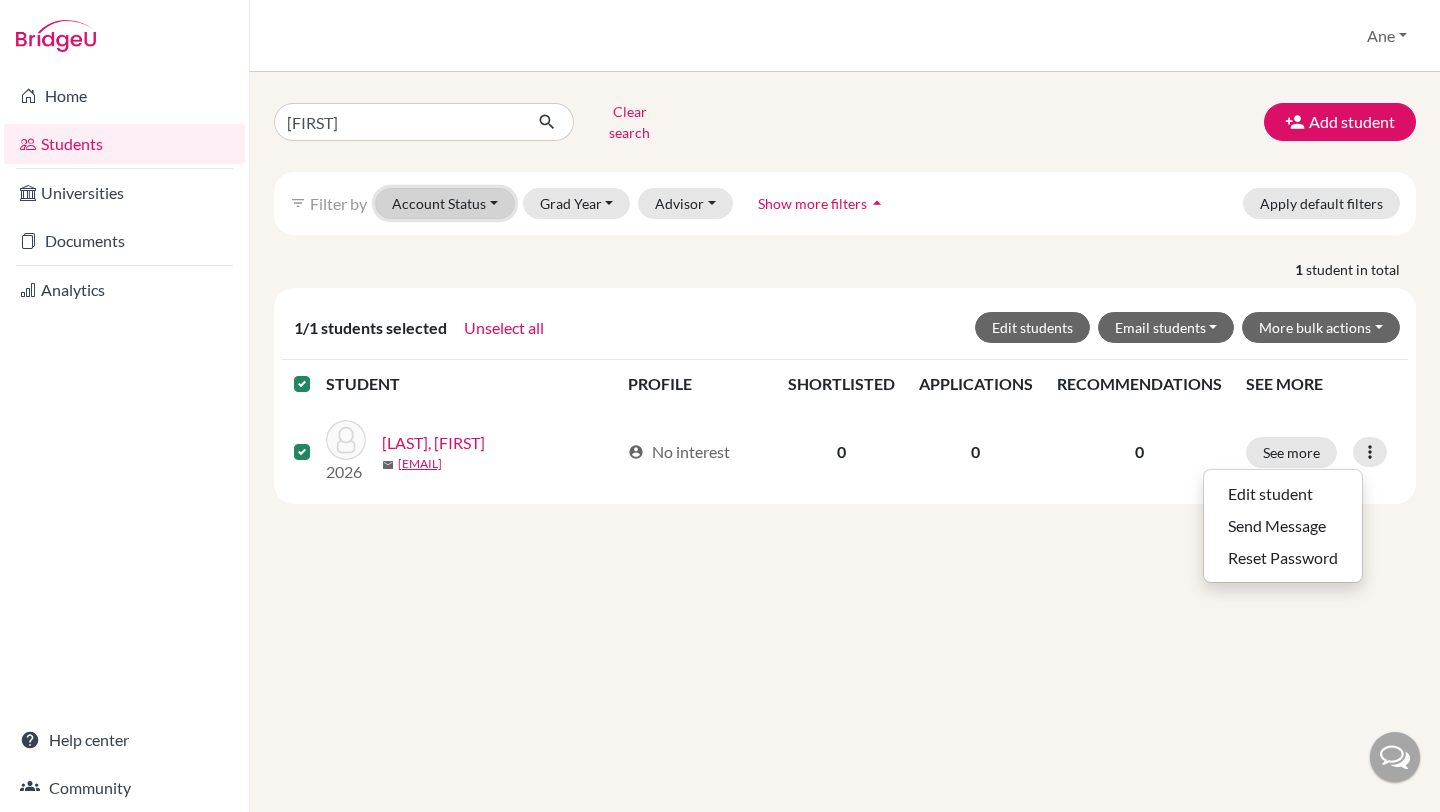 click on "Account Status" at bounding box center (445, 203) 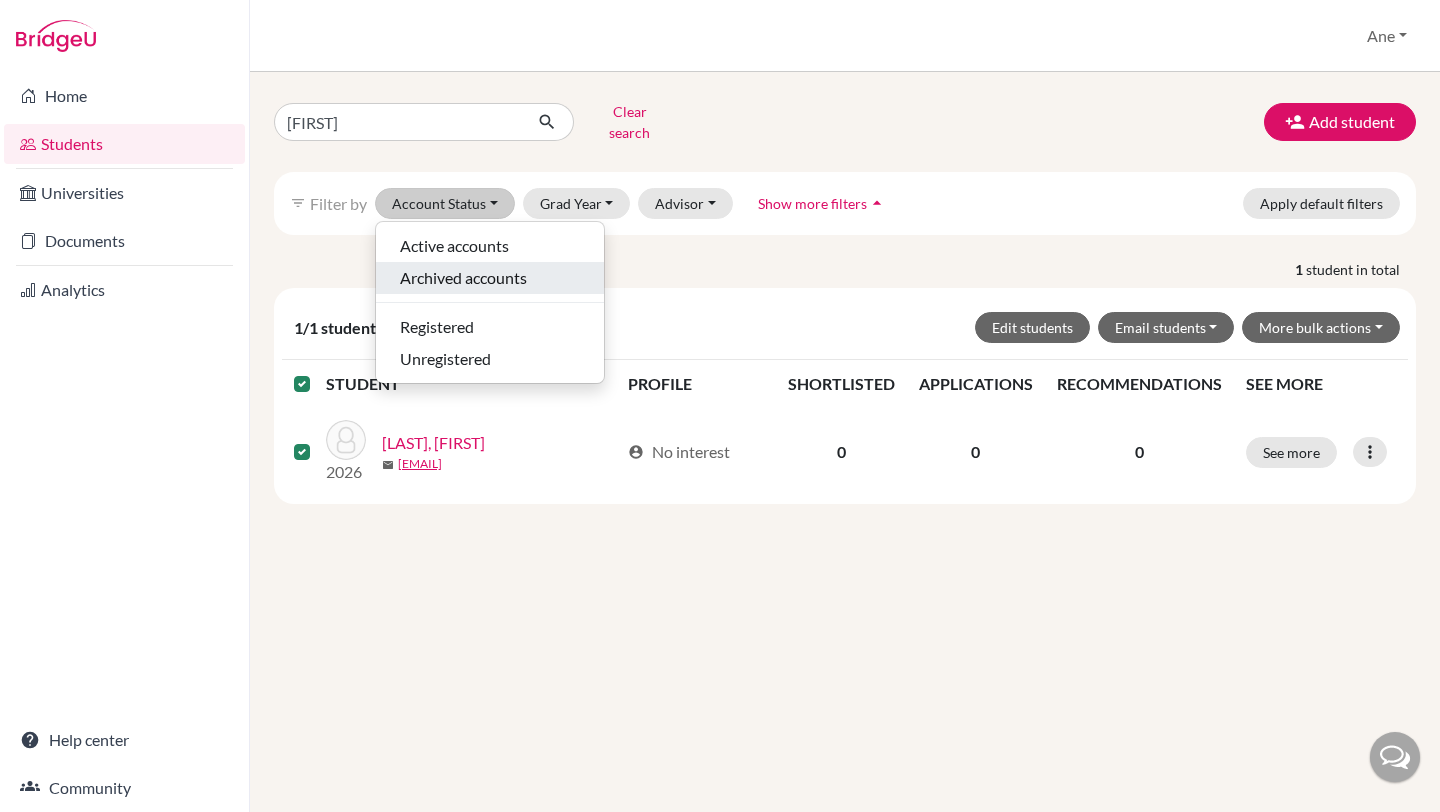 click on "Archived accounts" at bounding box center [463, 278] 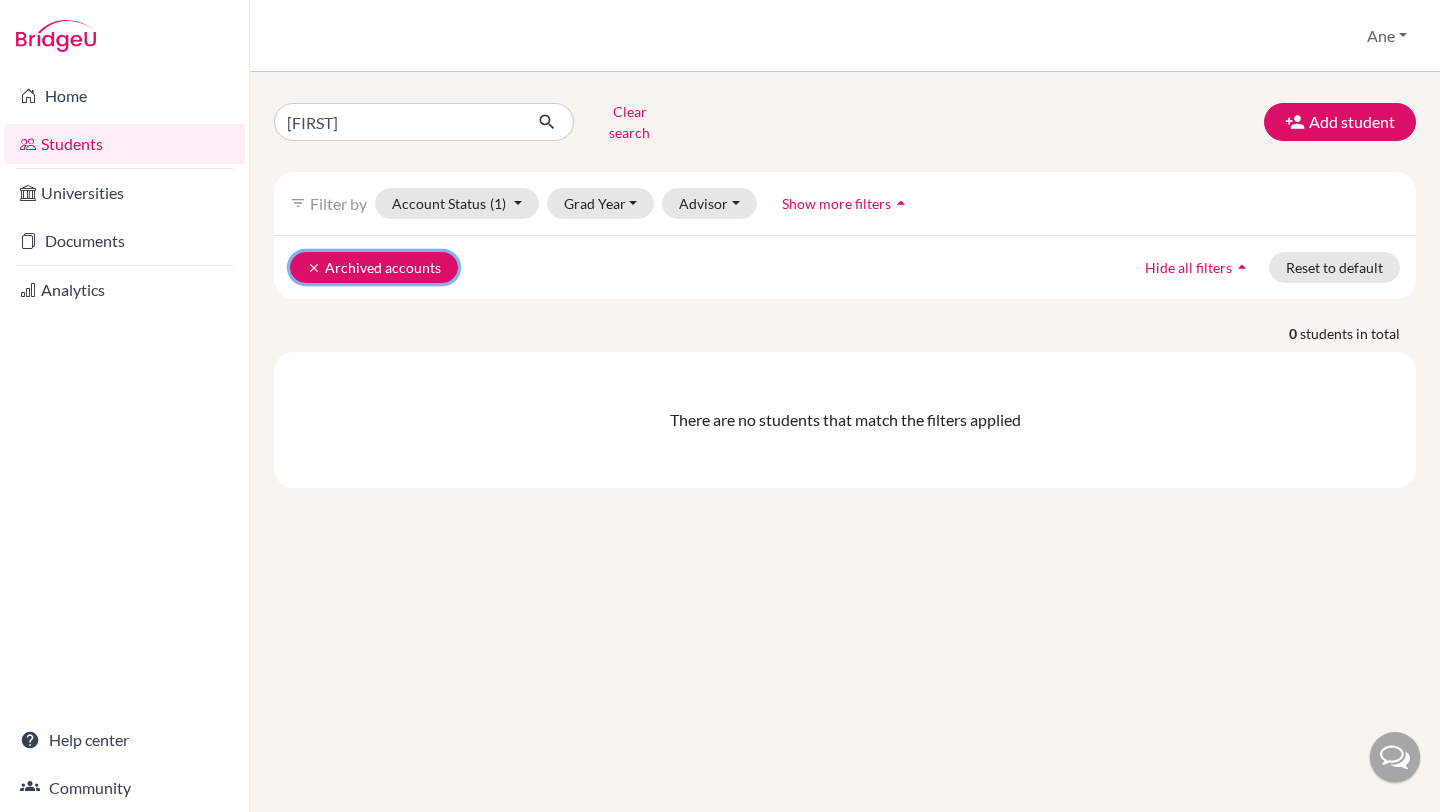 click on "clear" at bounding box center (314, 268) 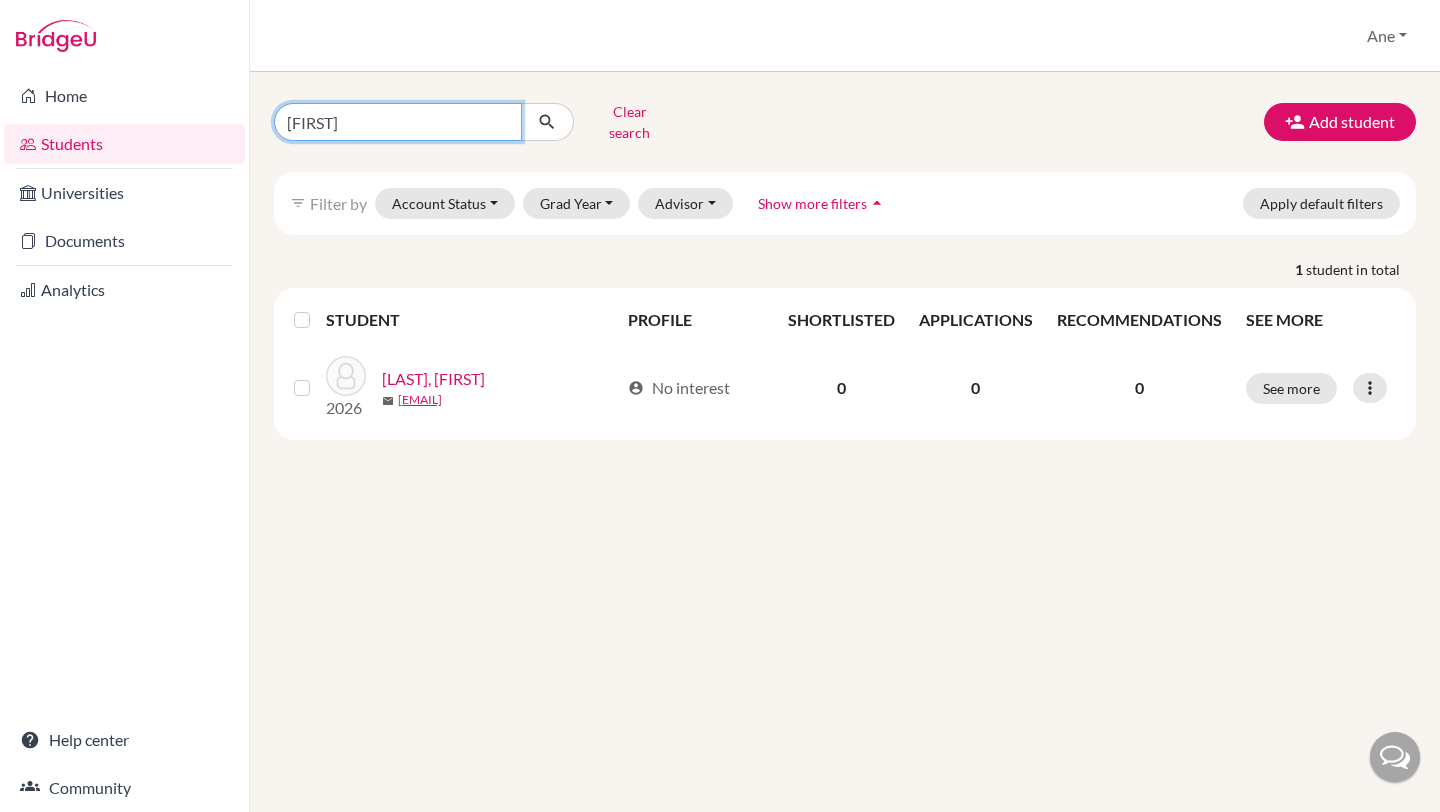 click on "[FIRST]" at bounding box center (398, 122) 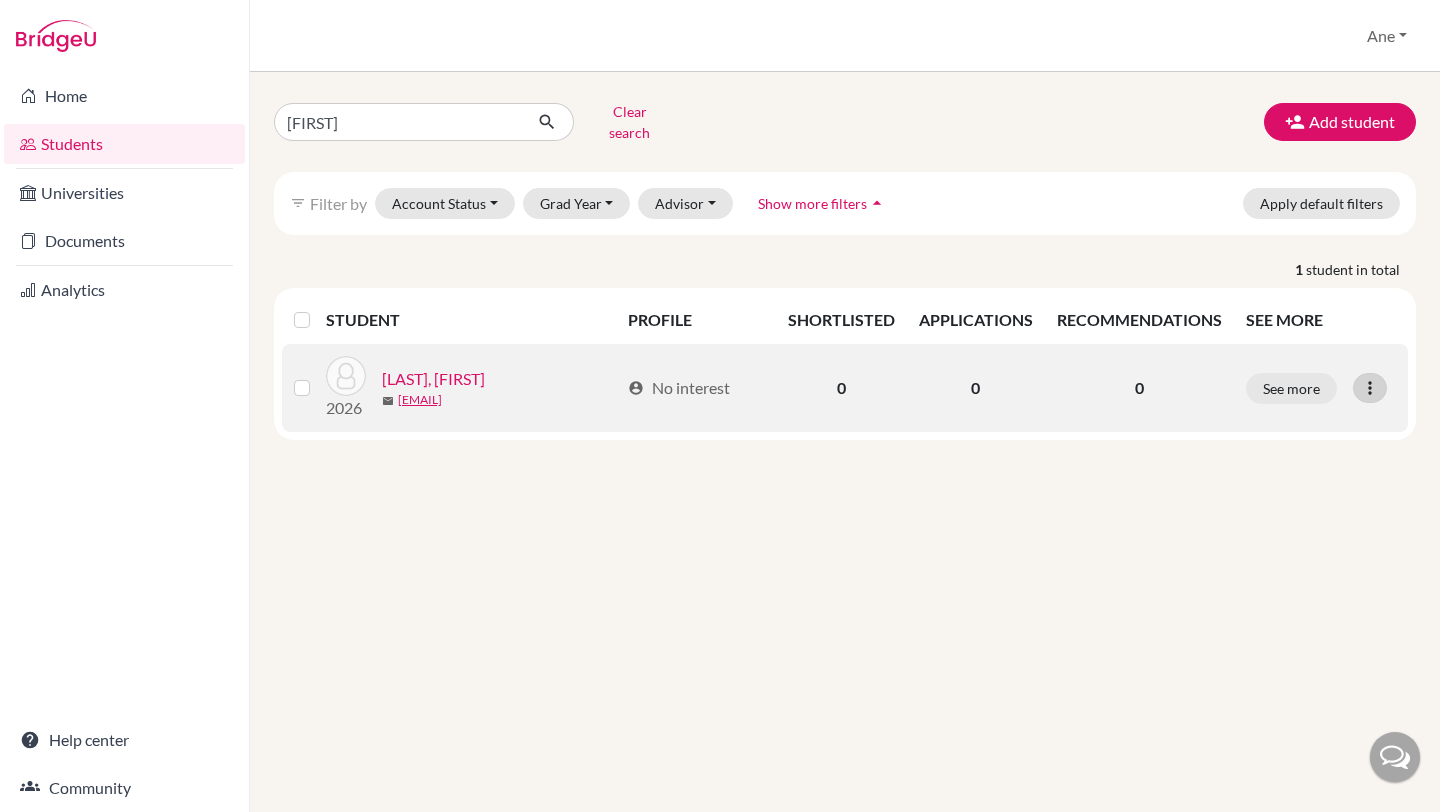 click at bounding box center [1370, 388] 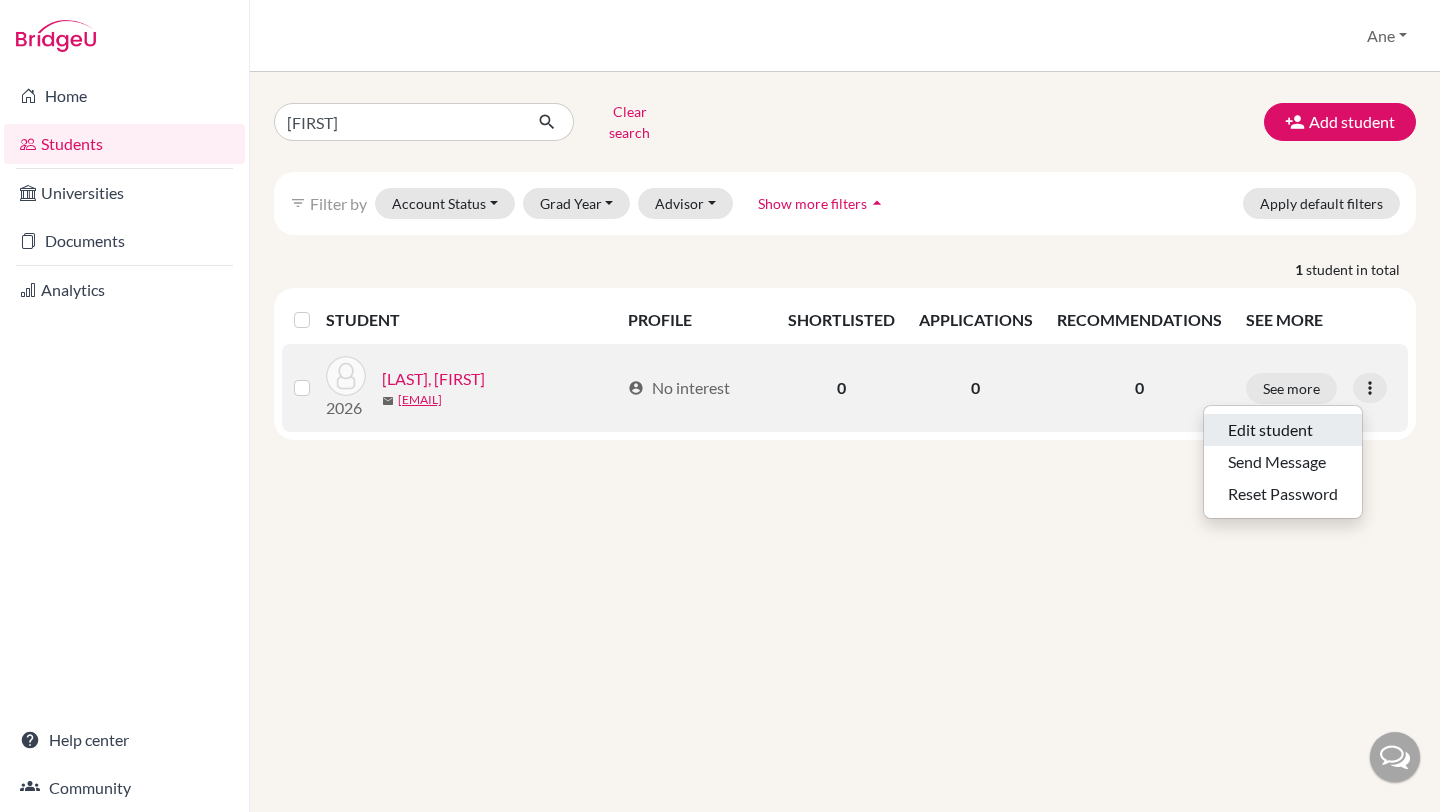 click on "Edit student" at bounding box center (1283, 430) 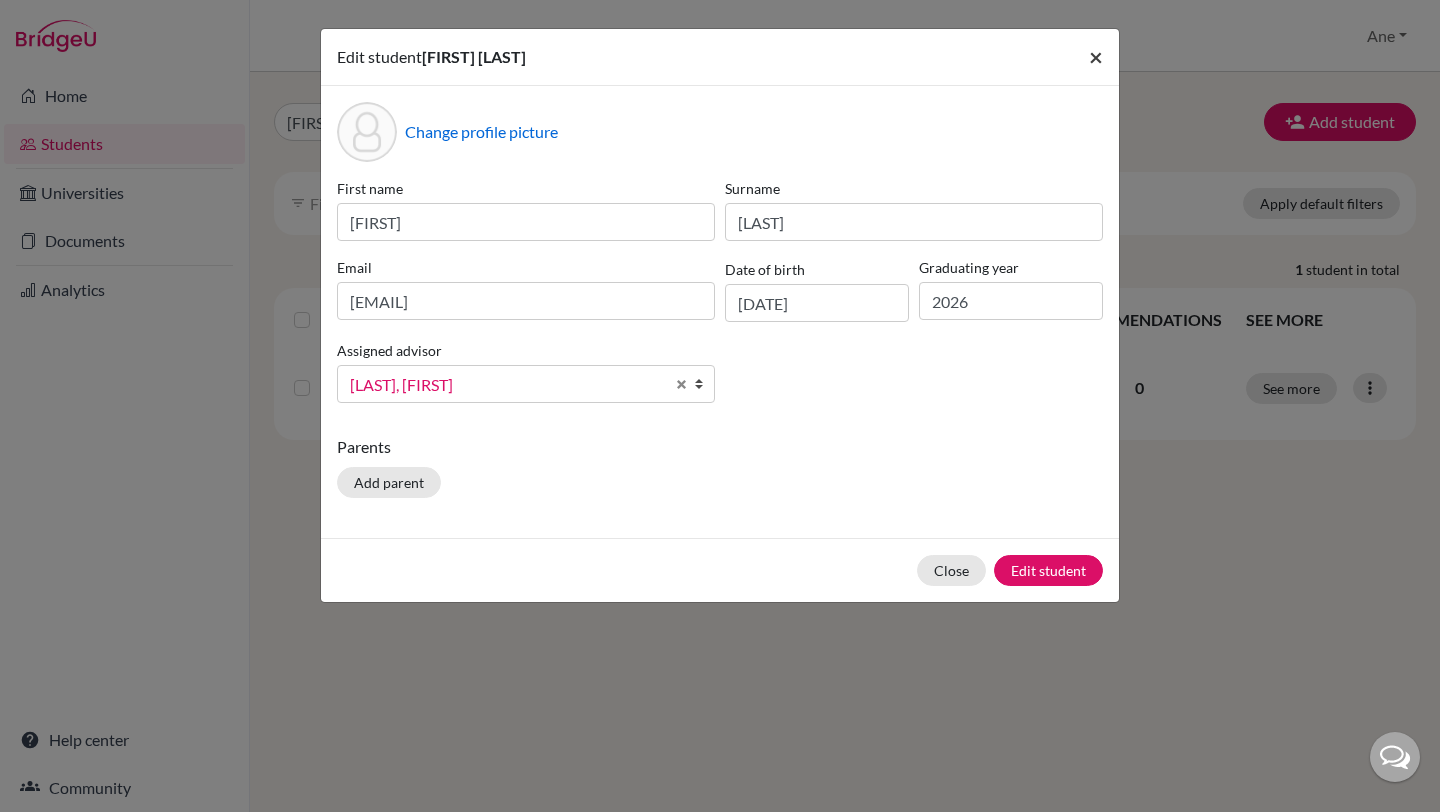 click on "×" at bounding box center [1096, 56] 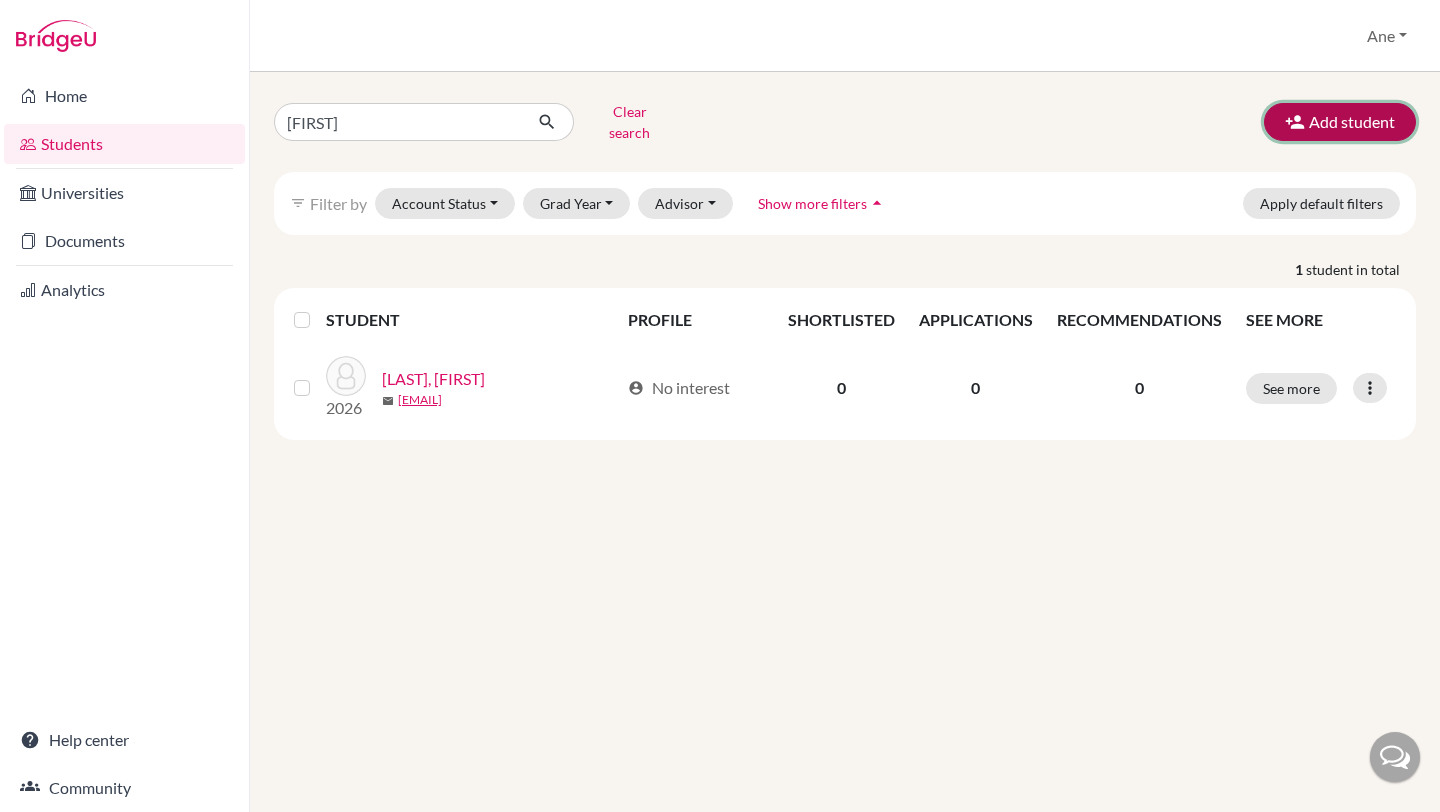 click on "Add student" at bounding box center (1340, 122) 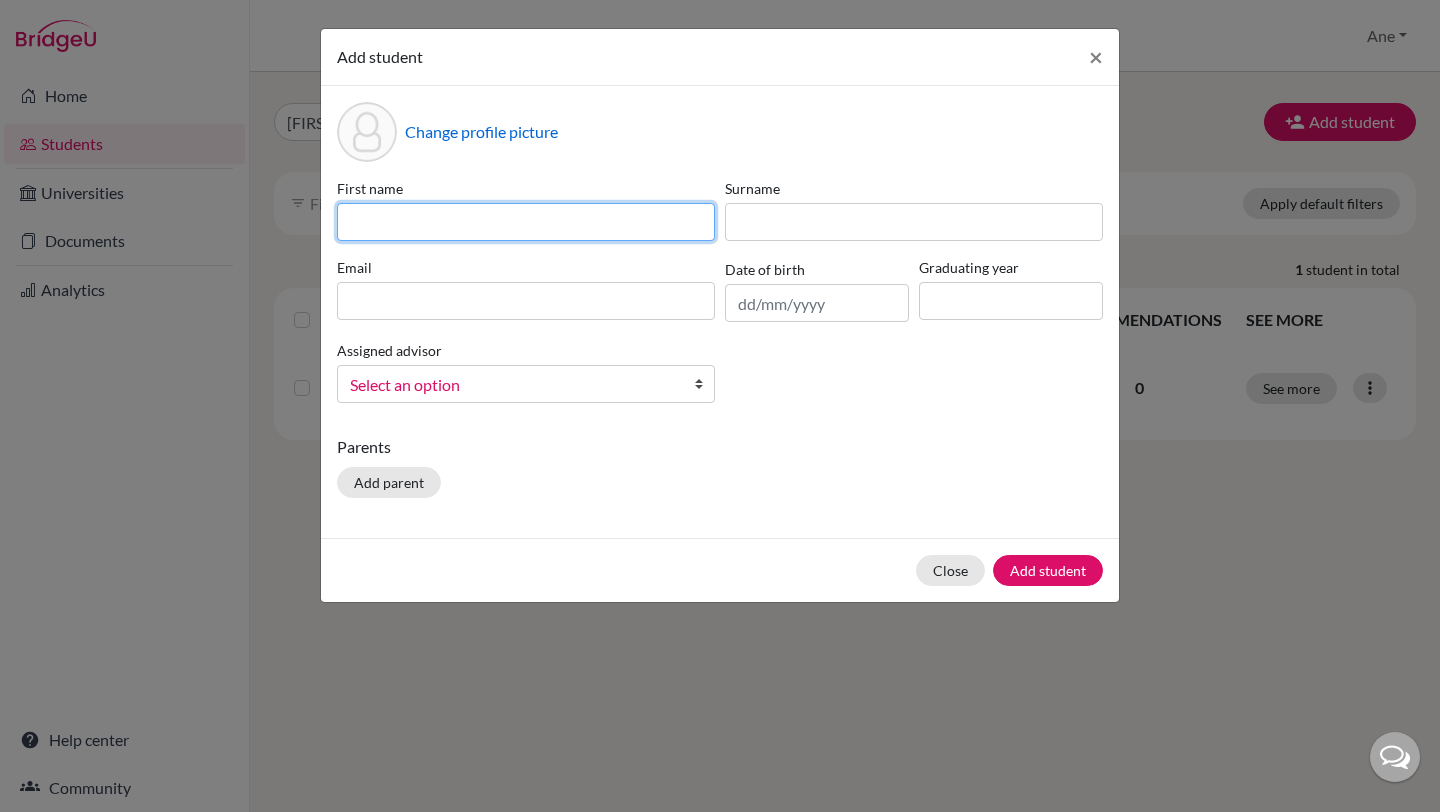 click at bounding box center (526, 222) 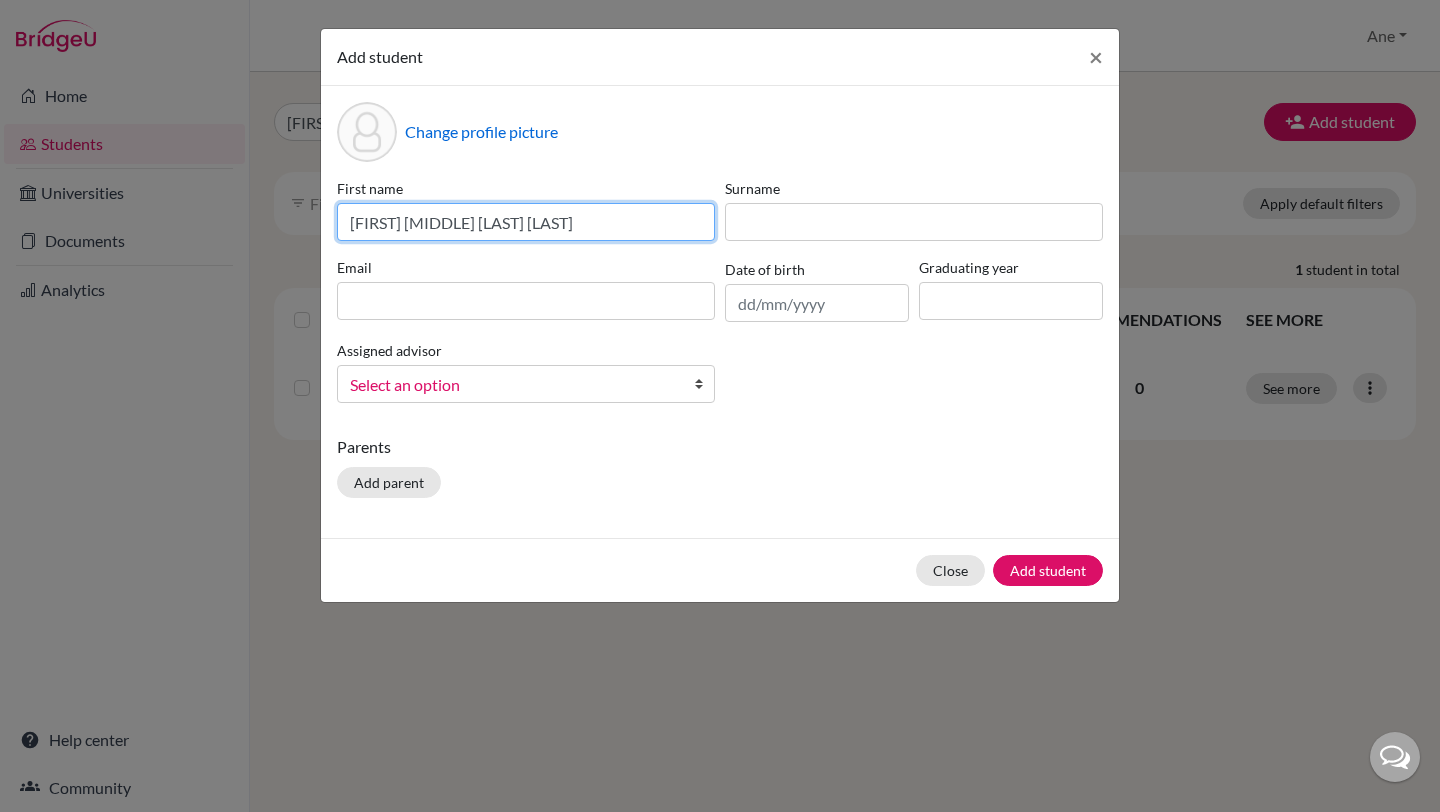type on "[FIRST] [MIDDLE] [LAST] [LAST]" 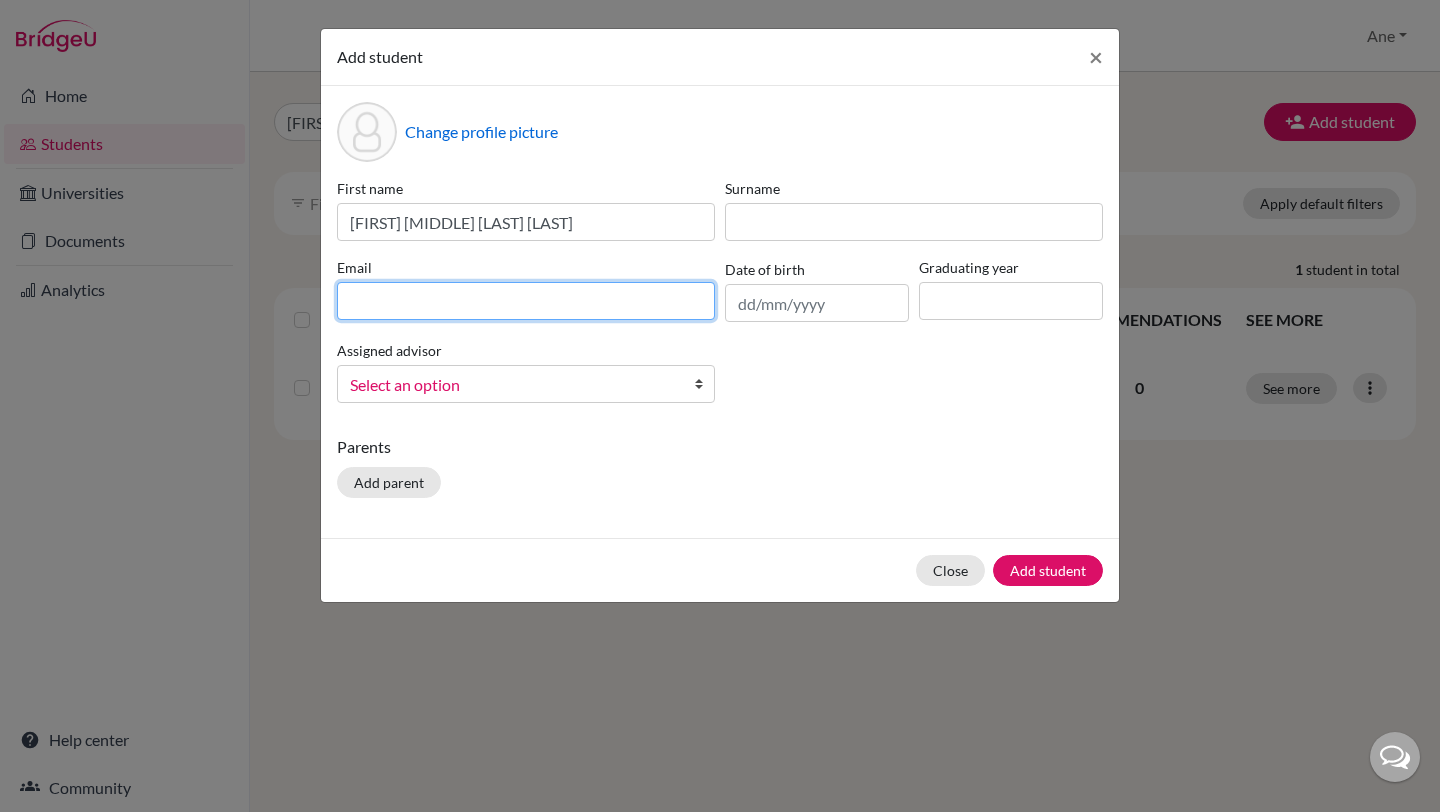 click at bounding box center (526, 301) 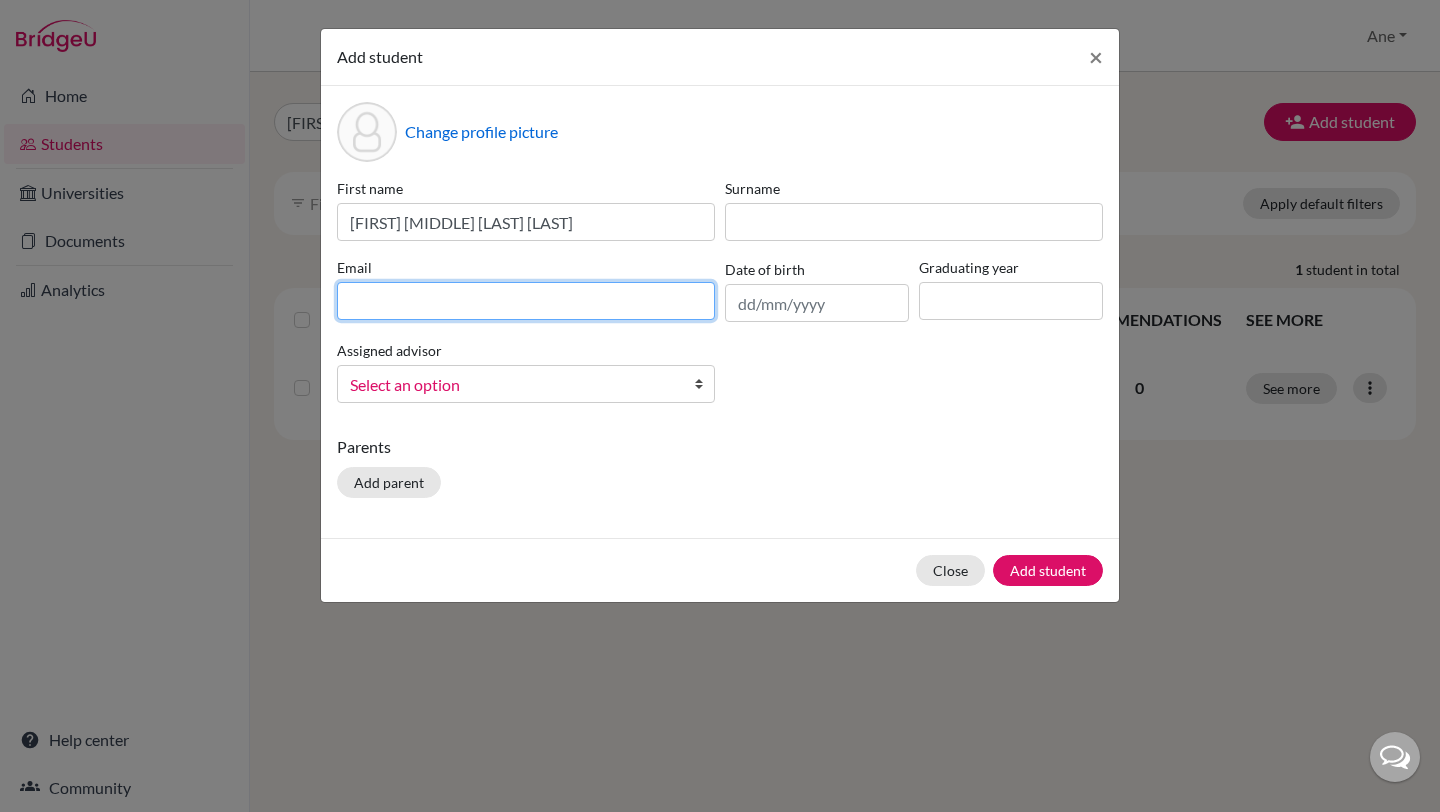 paste on "[EMAIL]" 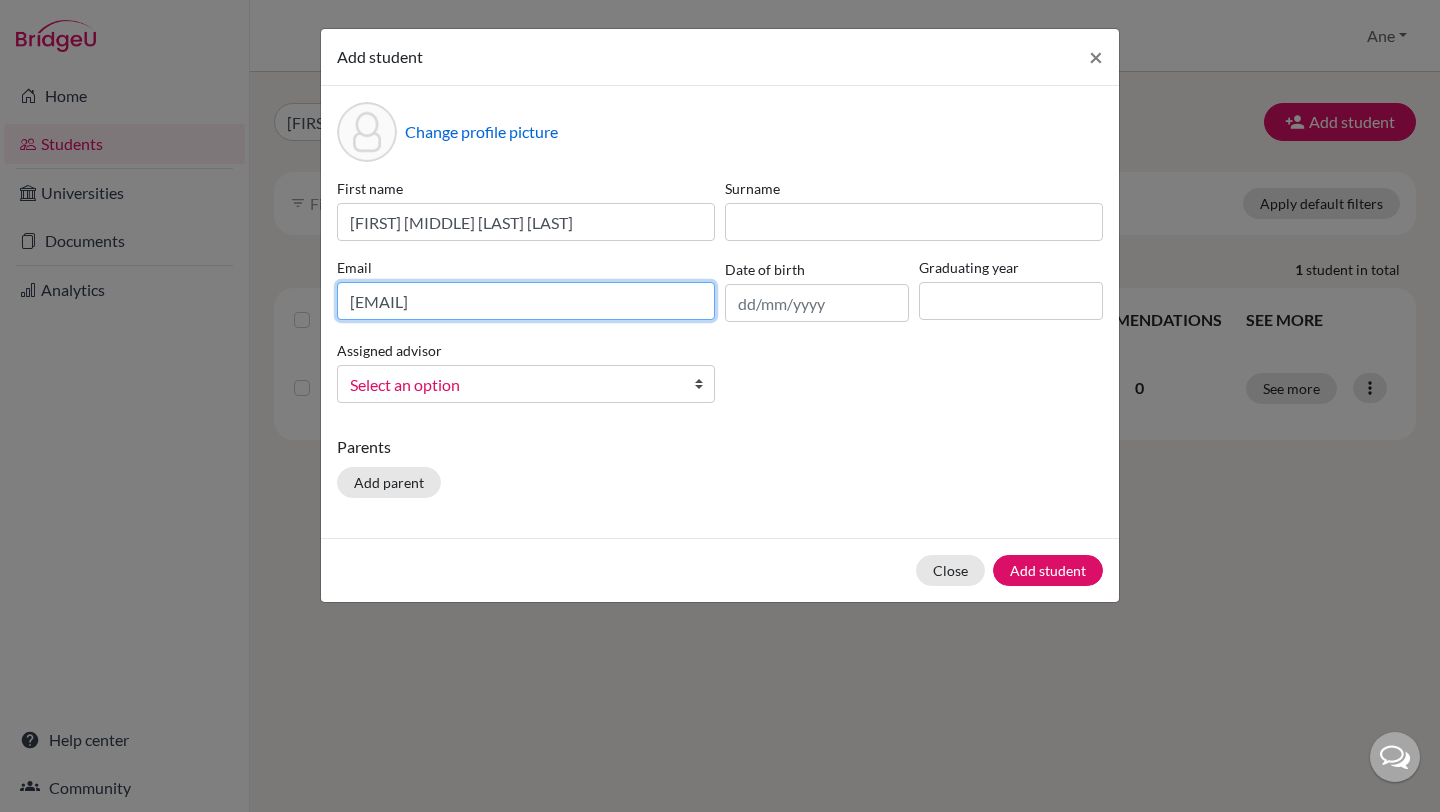 type on "[EMAIL]" 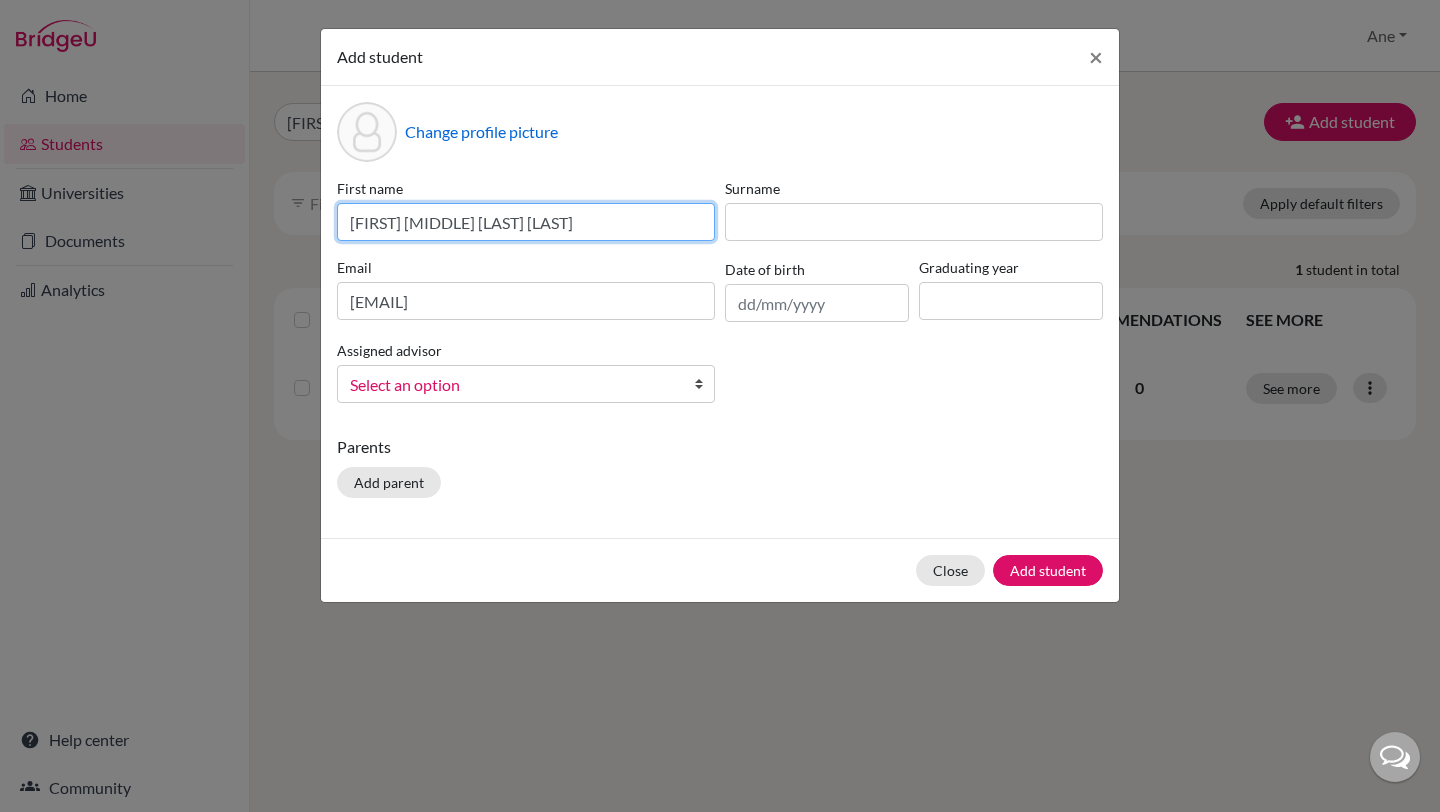 drag, startPoint x: 625, startPoint y: 232, endPoint x: 437, endPoint y: 219, distance: 188.44893 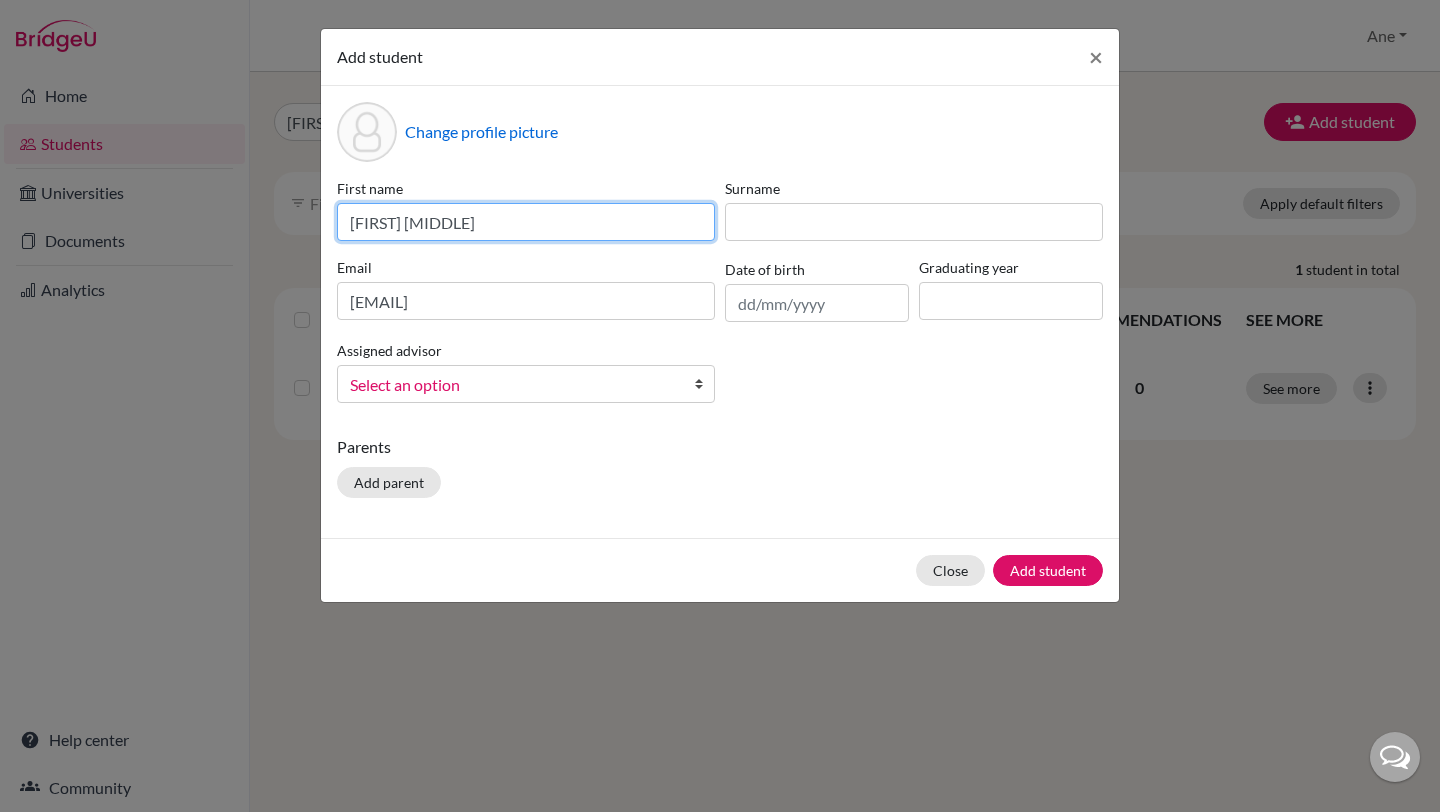 type on "[FIRST] [MIDDLE]" 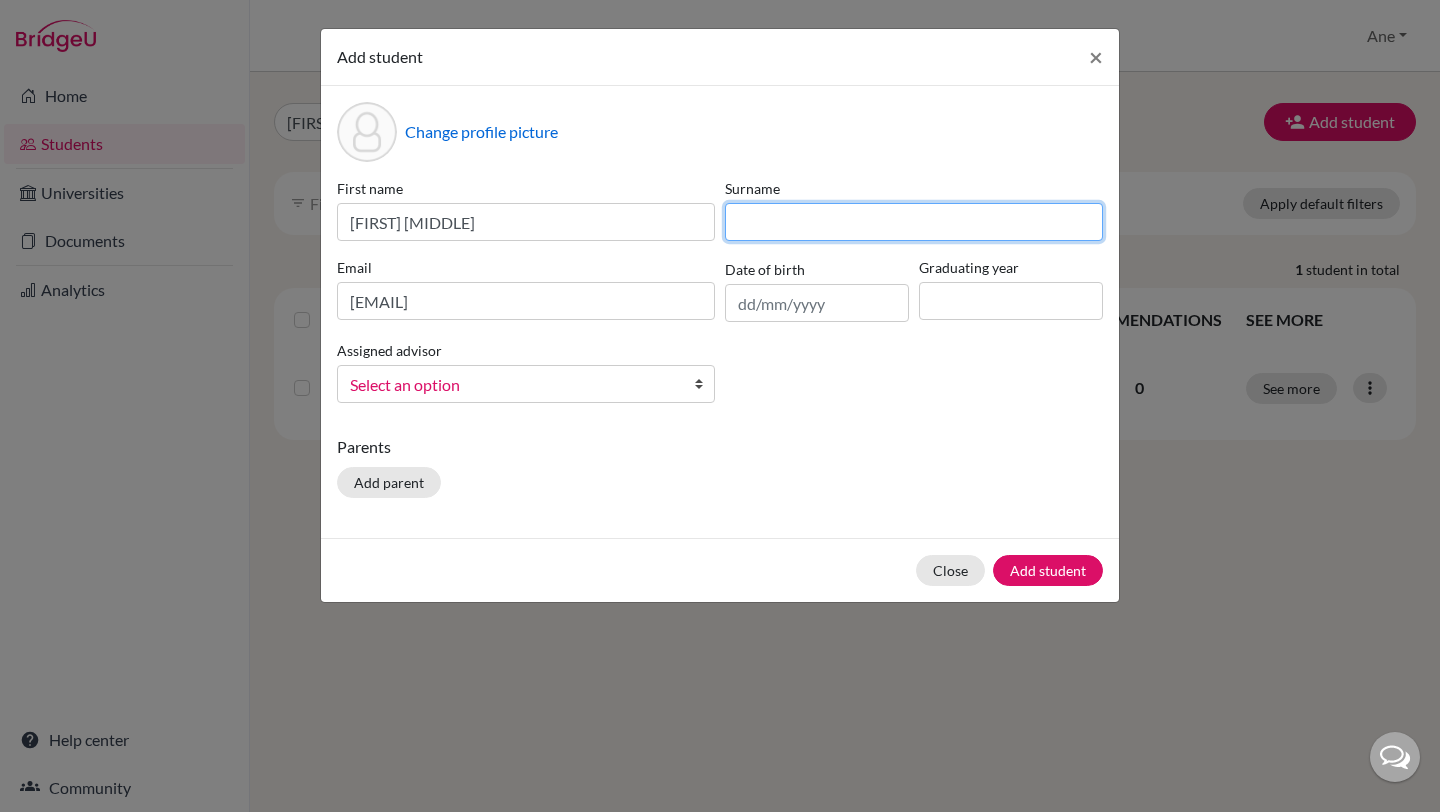 click at bounding box center [914, 222] 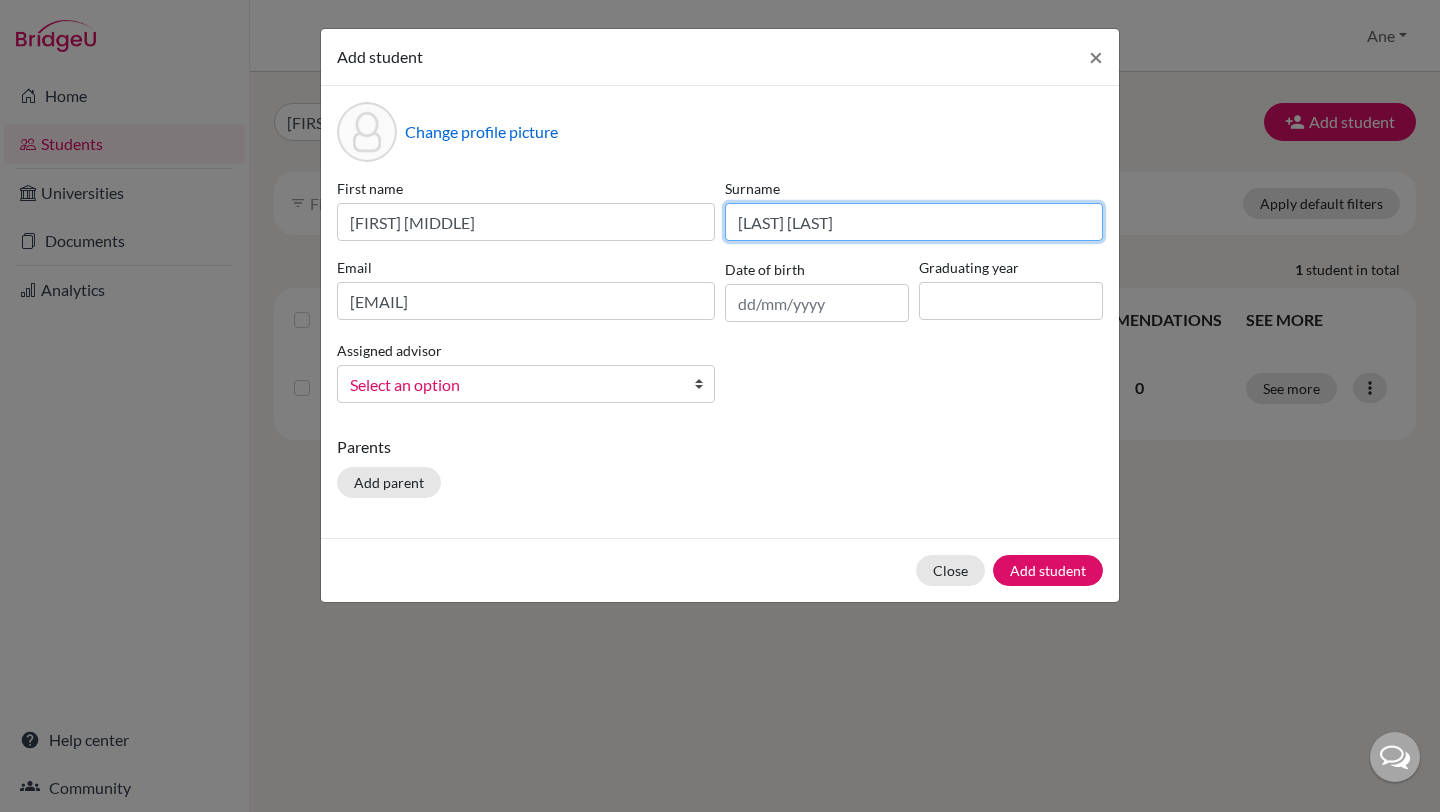 type on "[LAST] [LAST]" 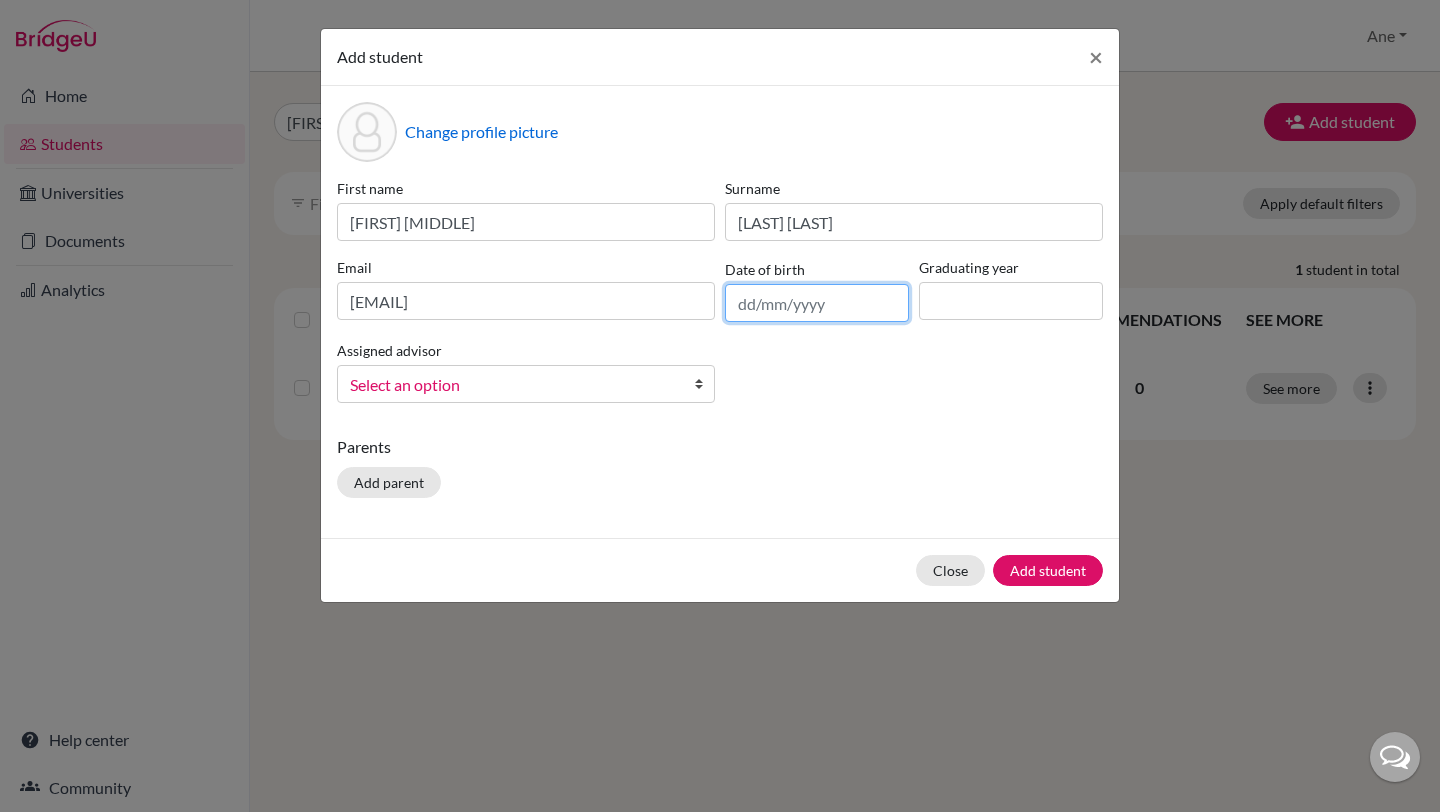 click at bounding box center [817, 303] 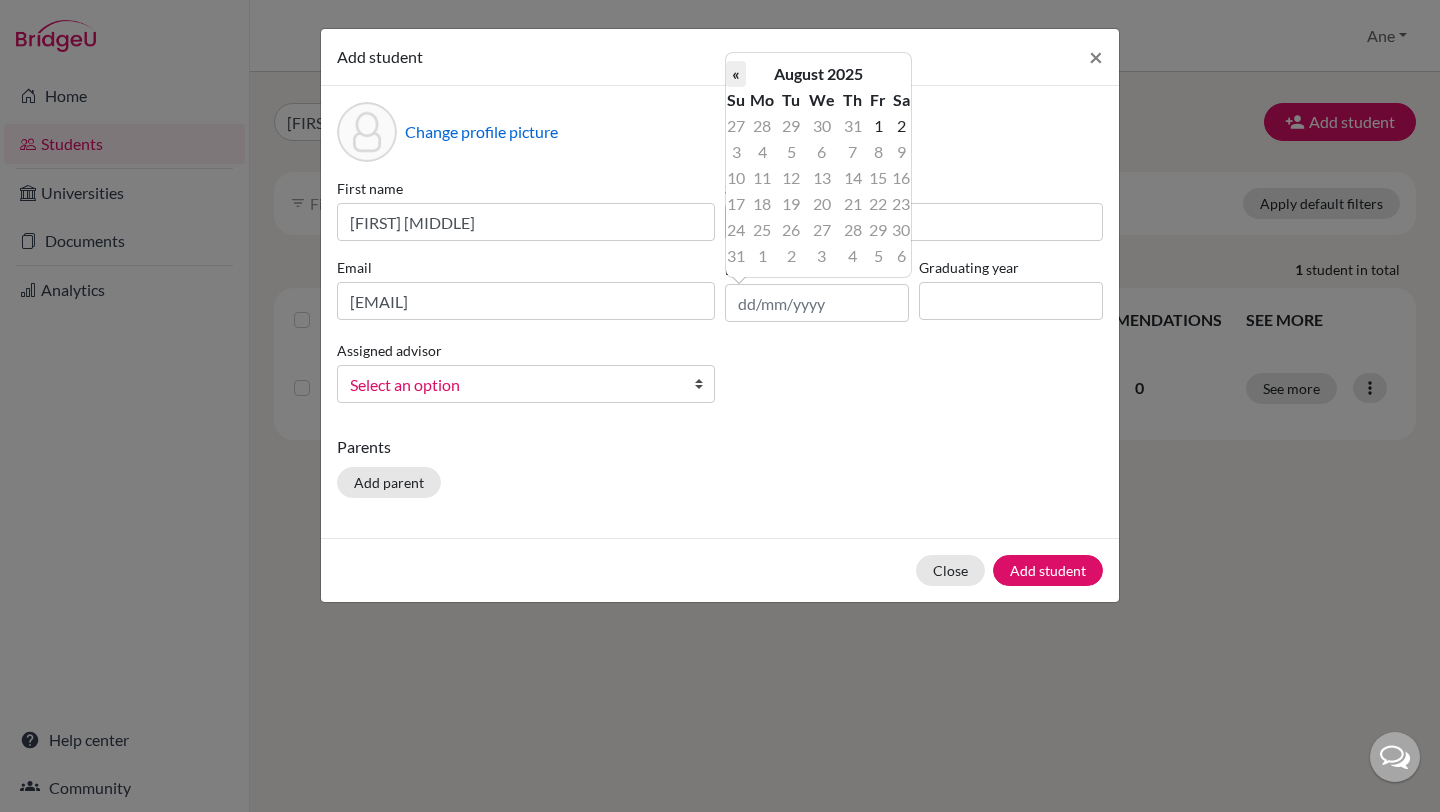 click on "«" at bounding box center (736, 74) 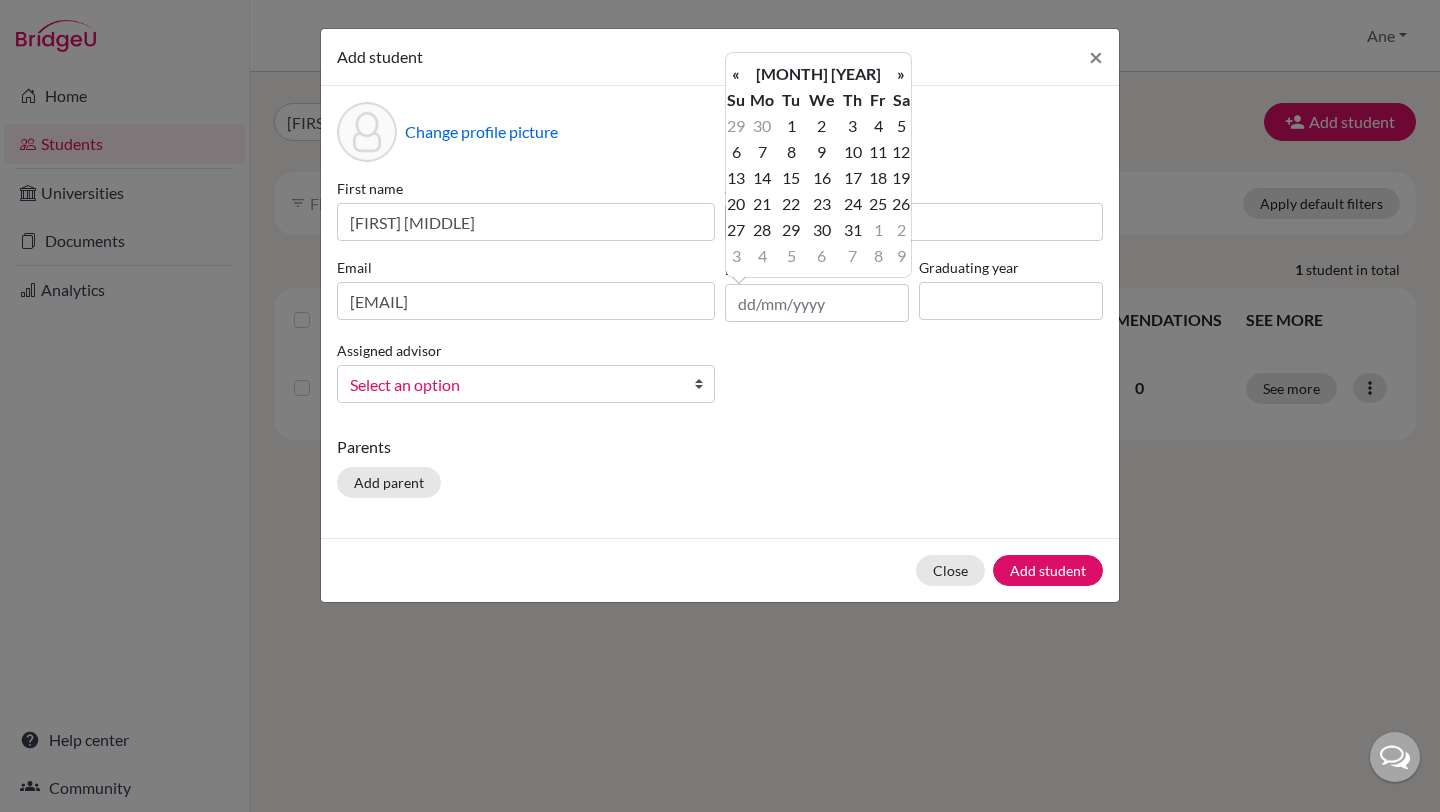 click on "«" at bounding box center [736, 74] 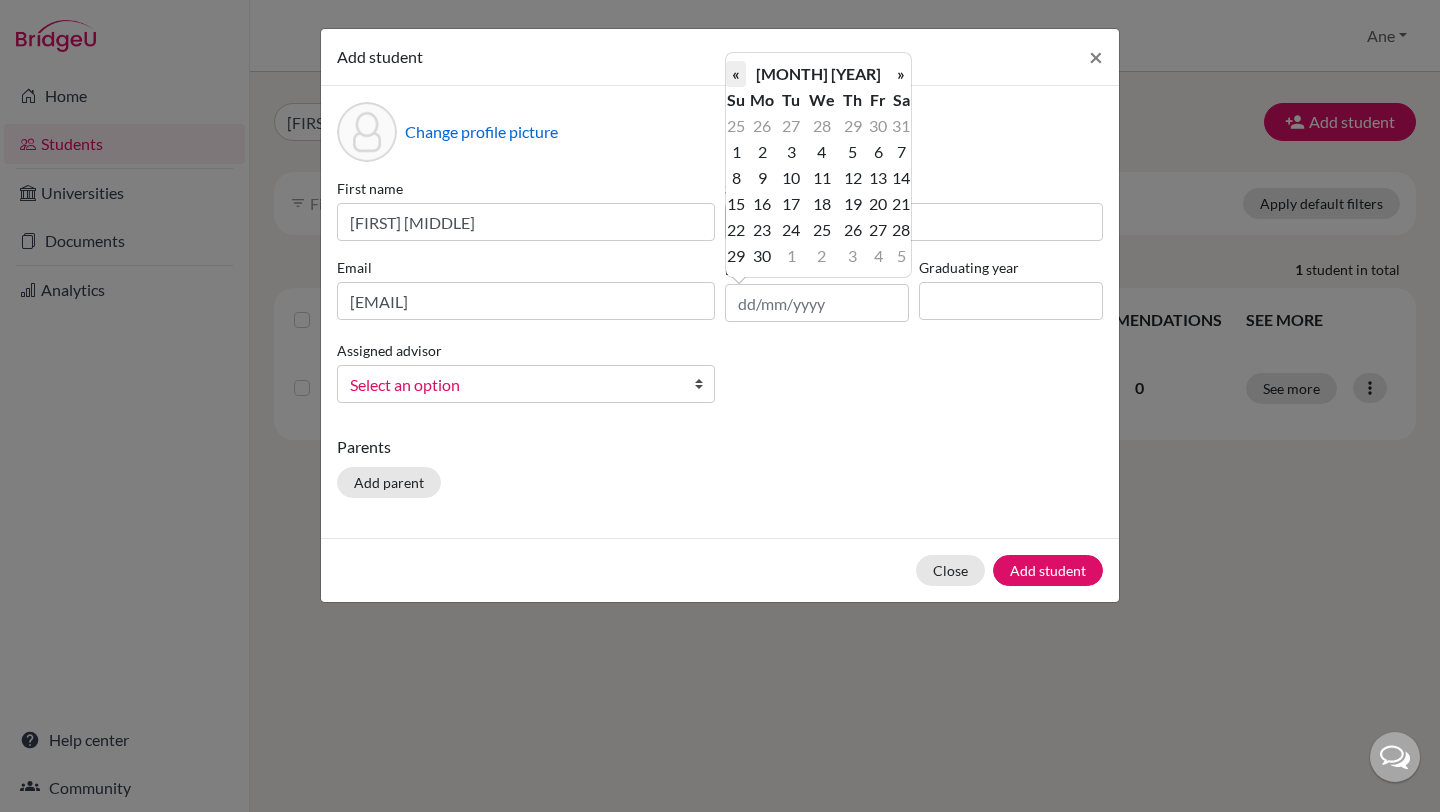 click on "«" at bounding box center (736, 74) 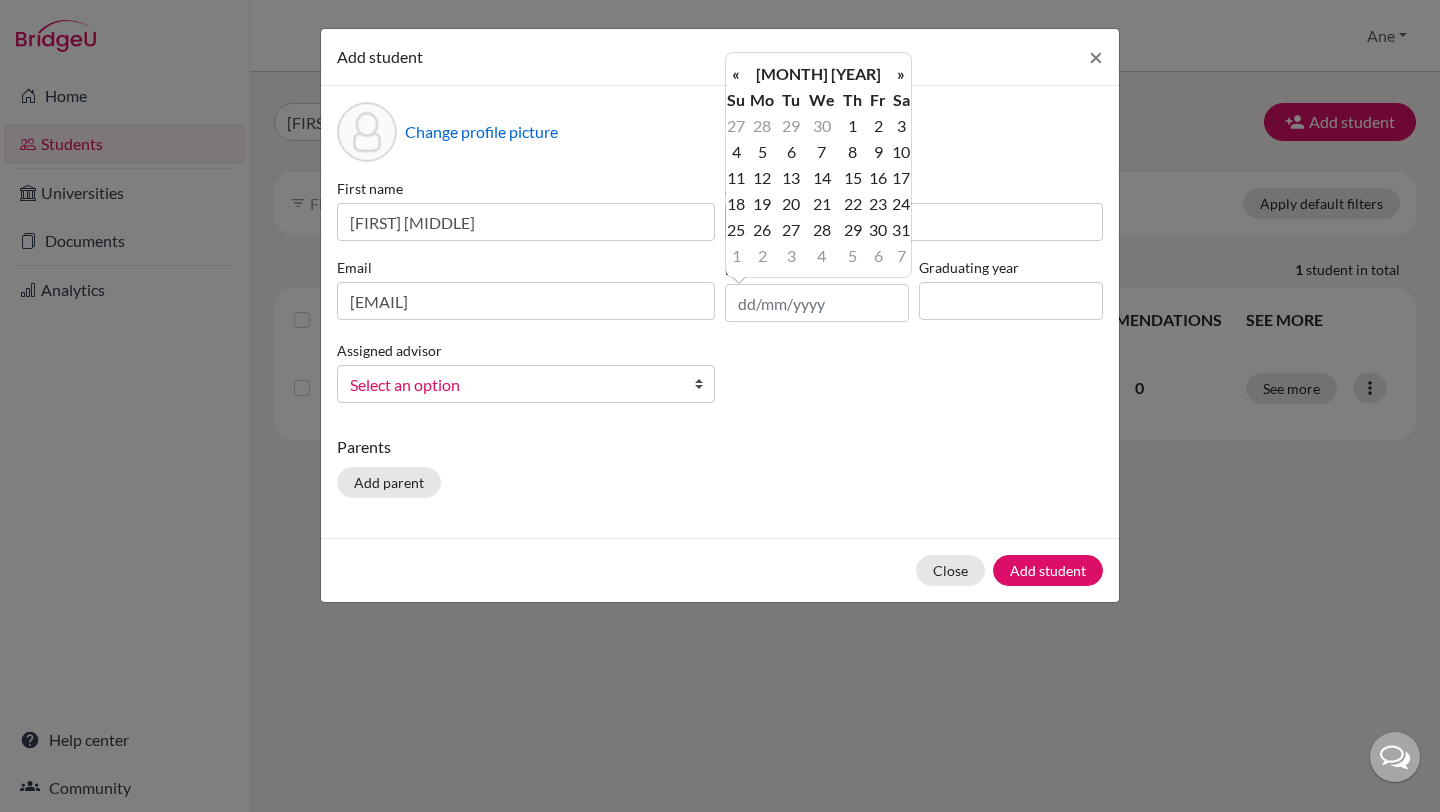 click on "«" at bounding box center [736, 74] 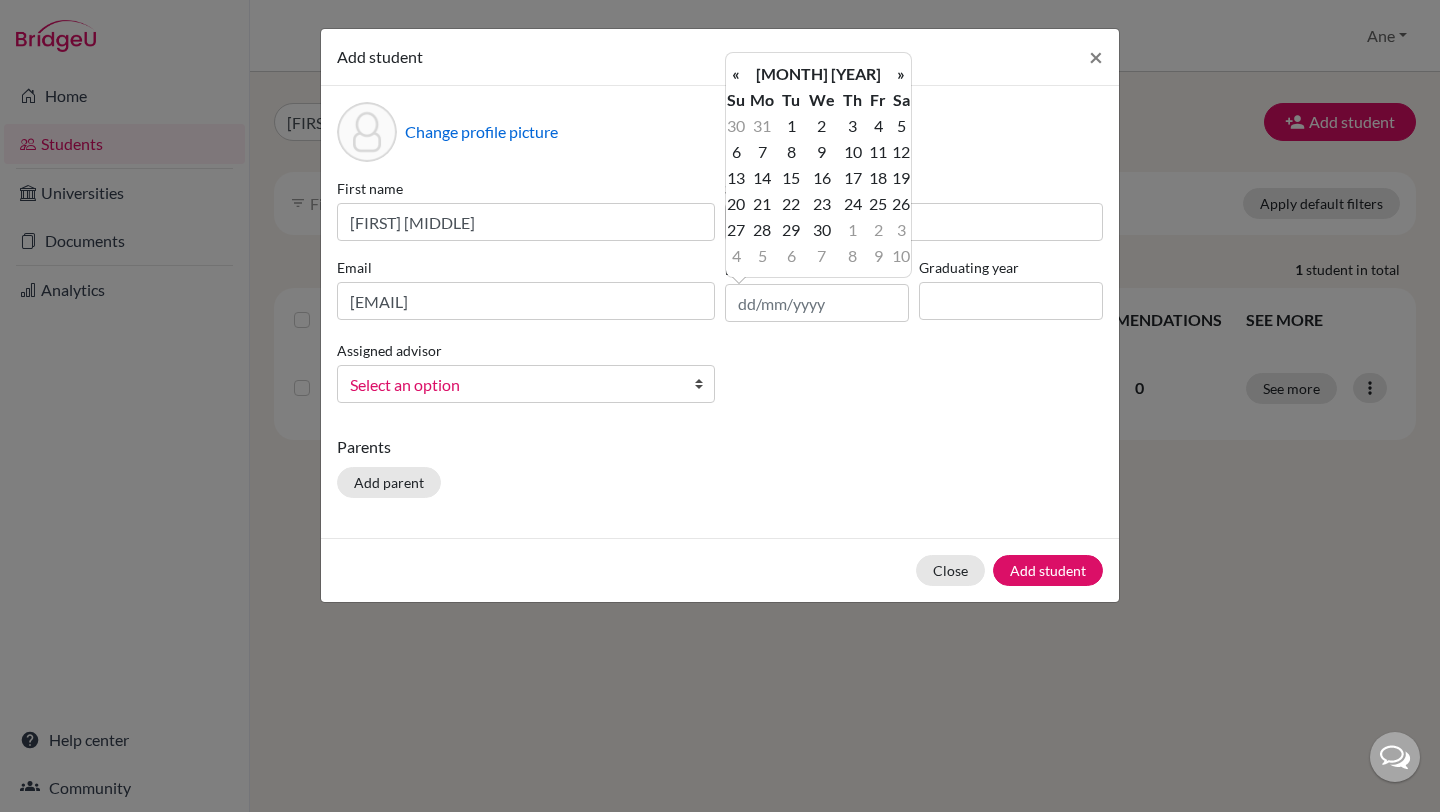 click on "«" at bounding box center [736, 74] 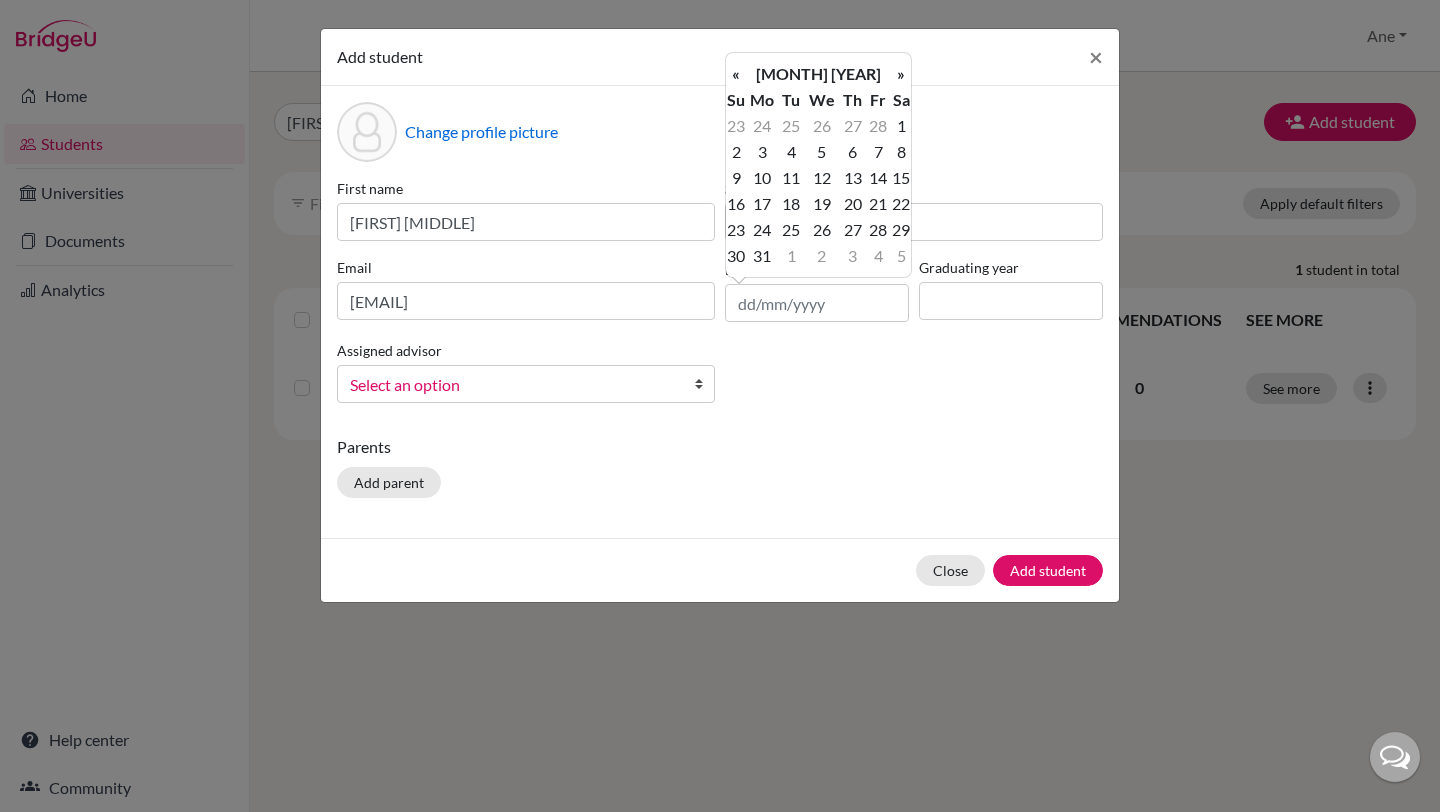 click on "«" at bounding box center [736, 74] 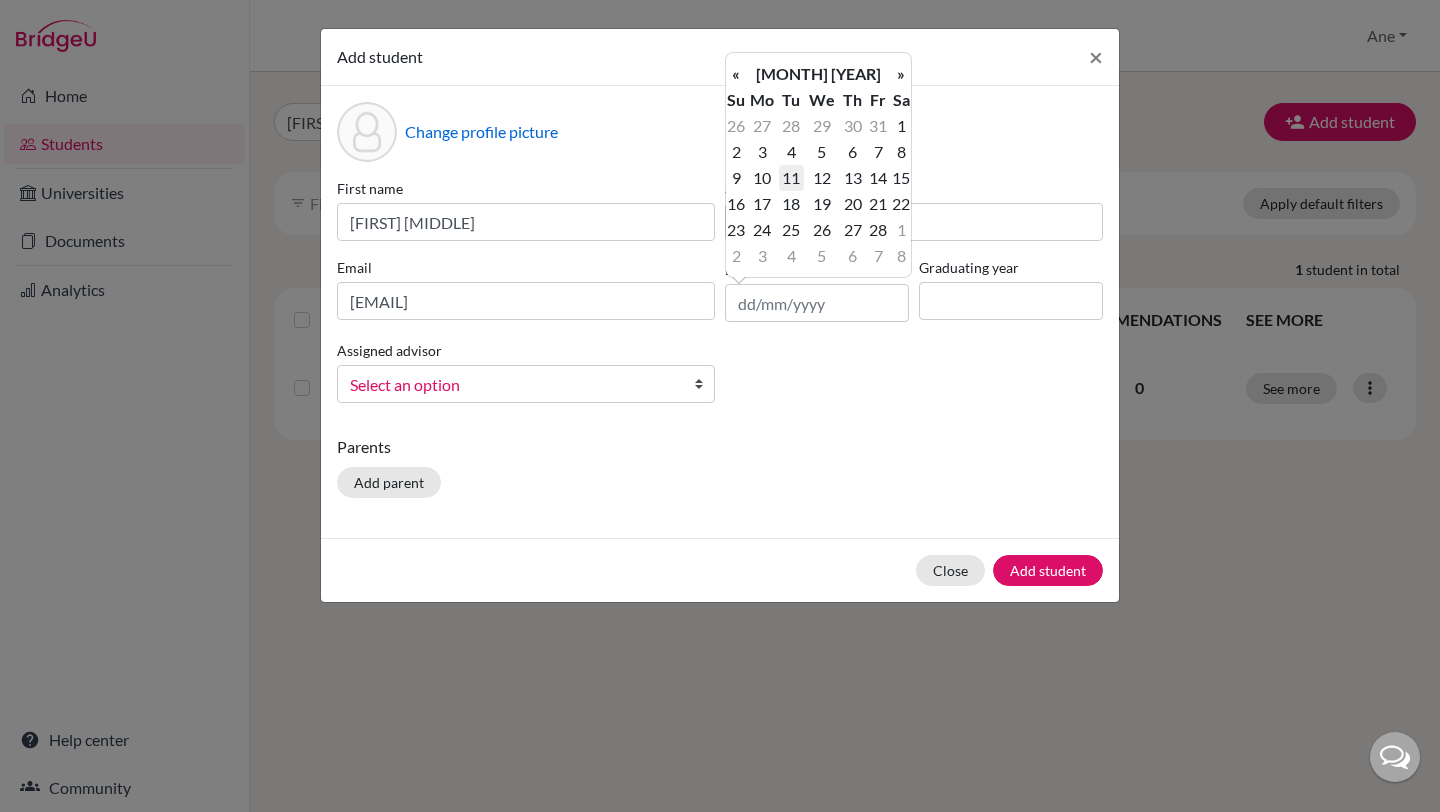 click on "11" at bounding box center (791, 178) 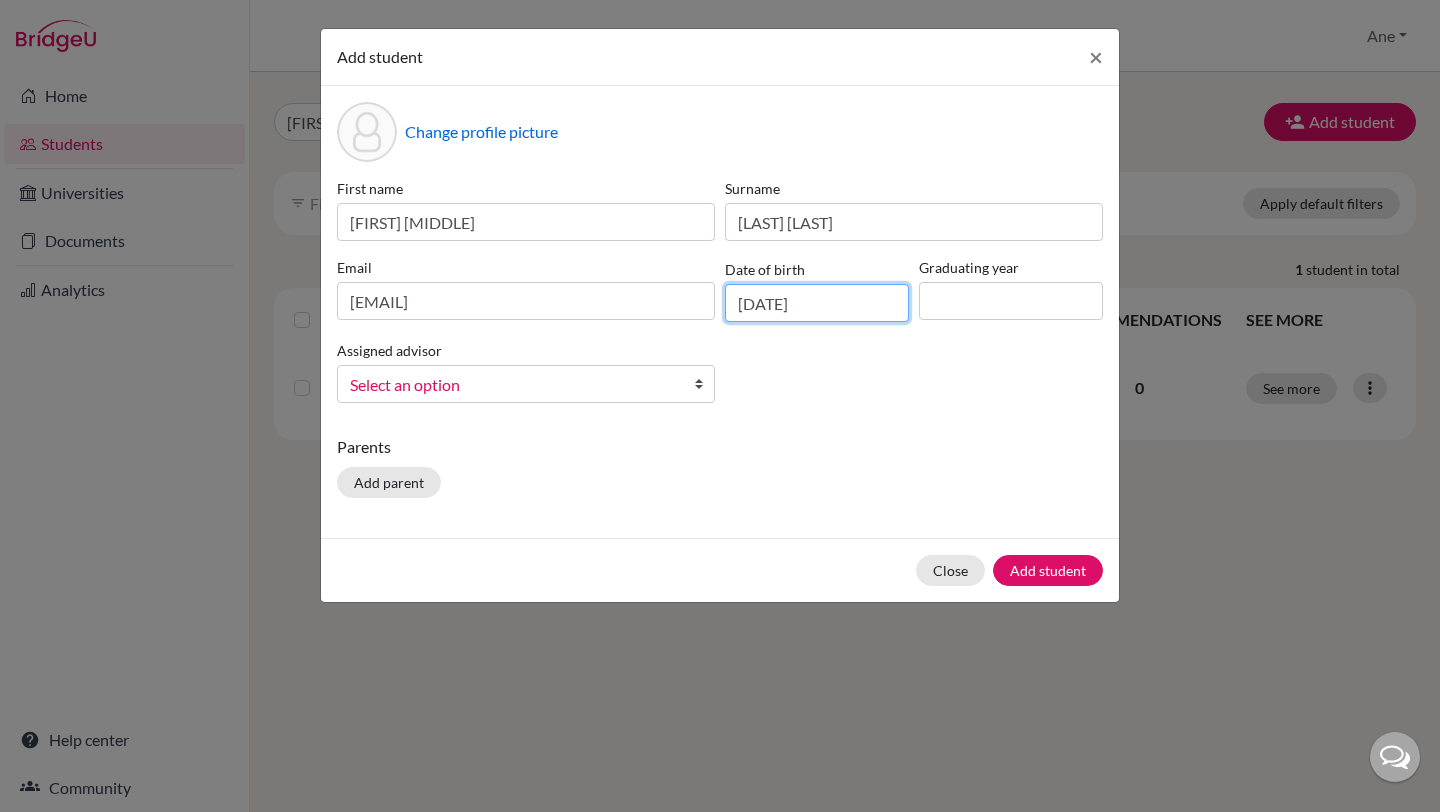 click on "[DATE]" at bounding box center [817, 303] 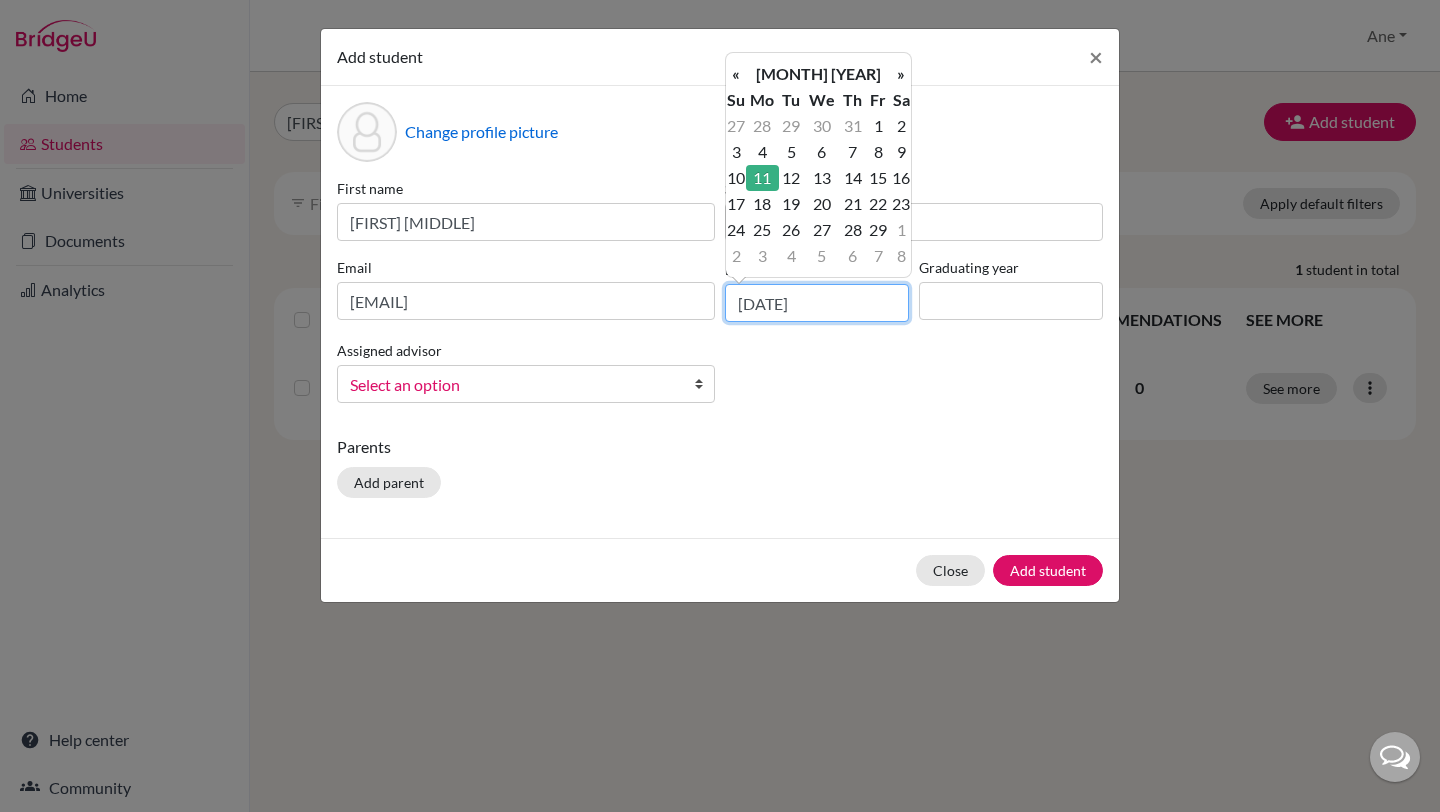 type on "[DATE]" 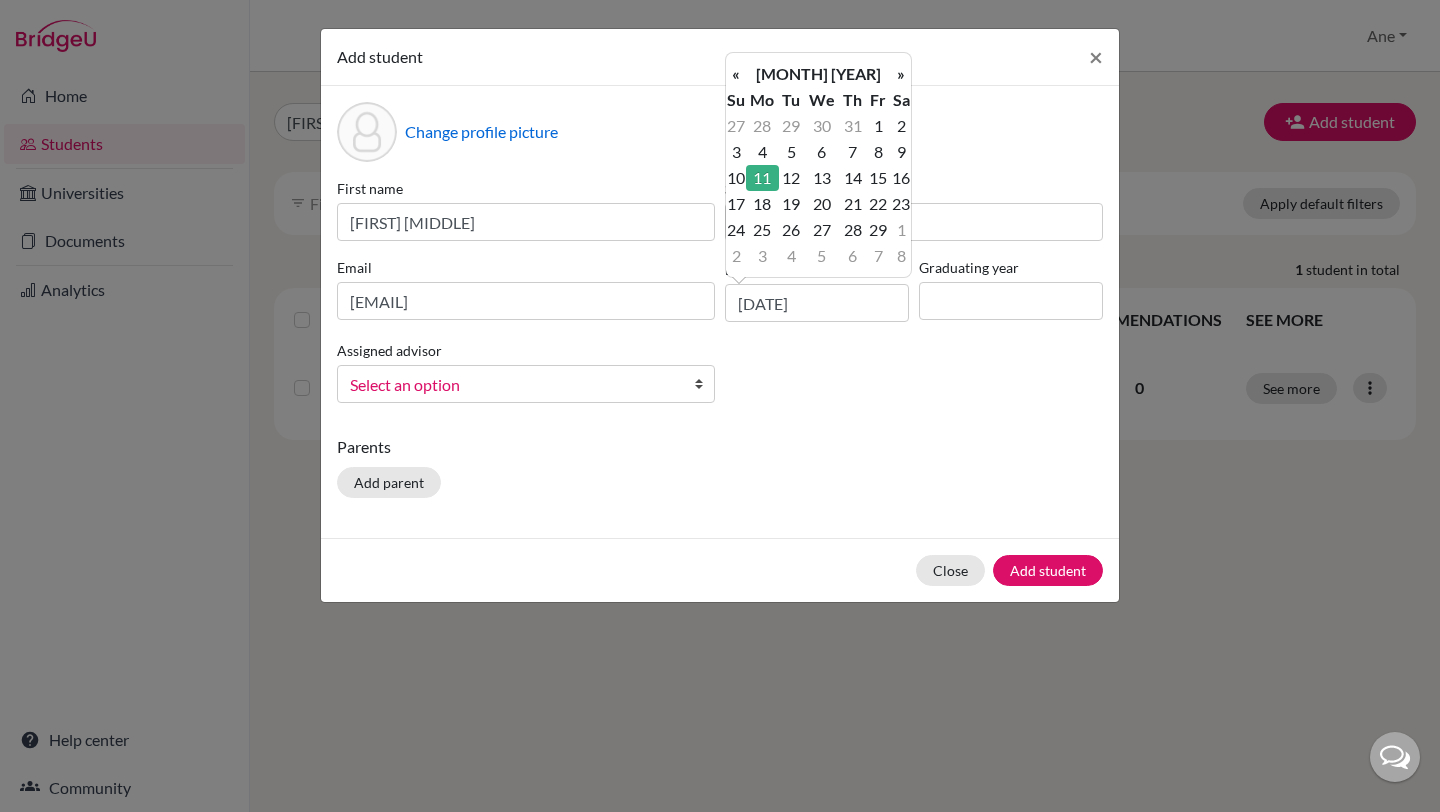 click on "First name [FIRST] [MIDDLE] Surname [LAST] [LAST] Email [EMAIL] Date of birth [DATE] Graduating year Assigned advisor [LAST], [FIRST] [LAST], [FIRST] [LAST], [FIRST]
Select an option" at bounding box center (720, 298) 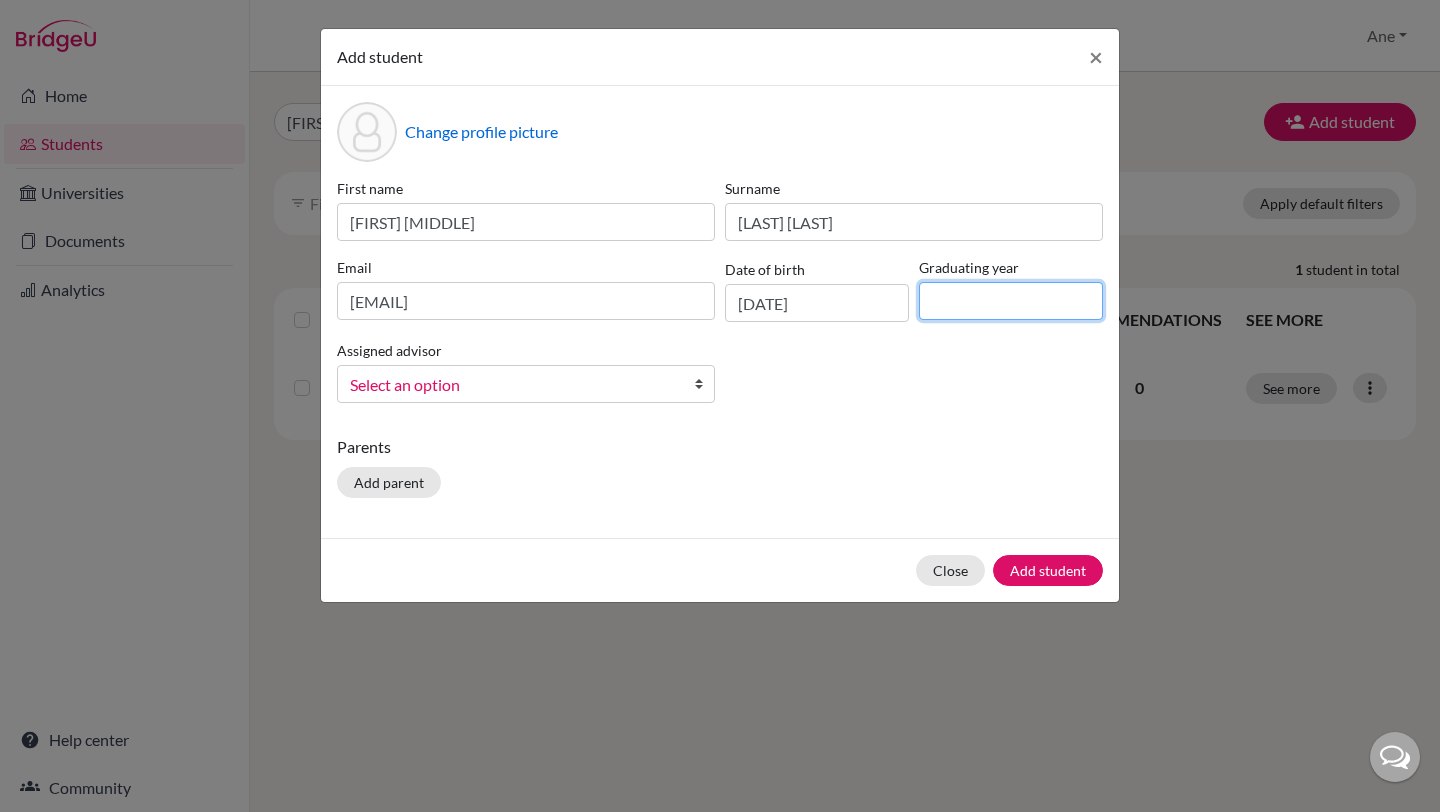 click at bounding box center (1011, 301) 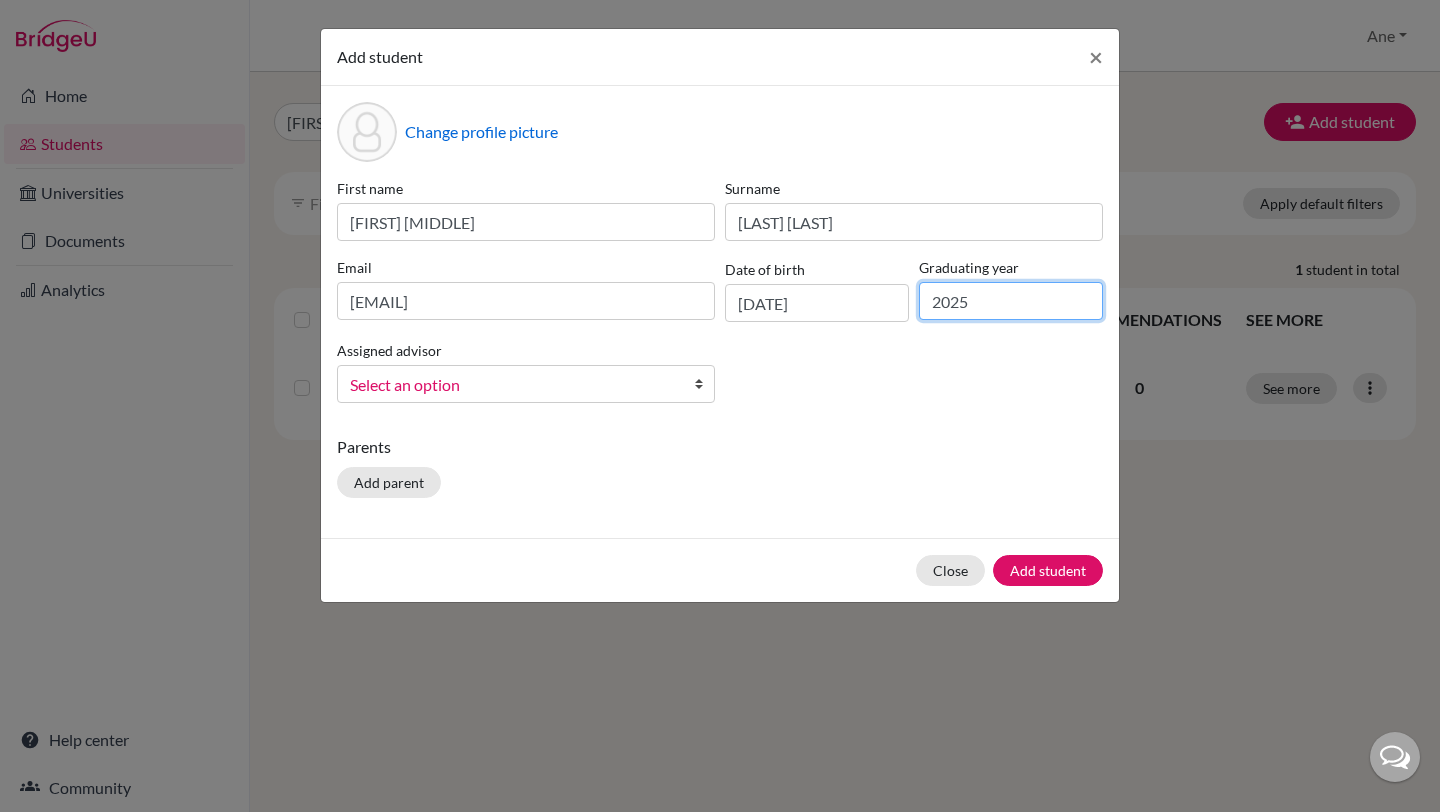 type on "2025" 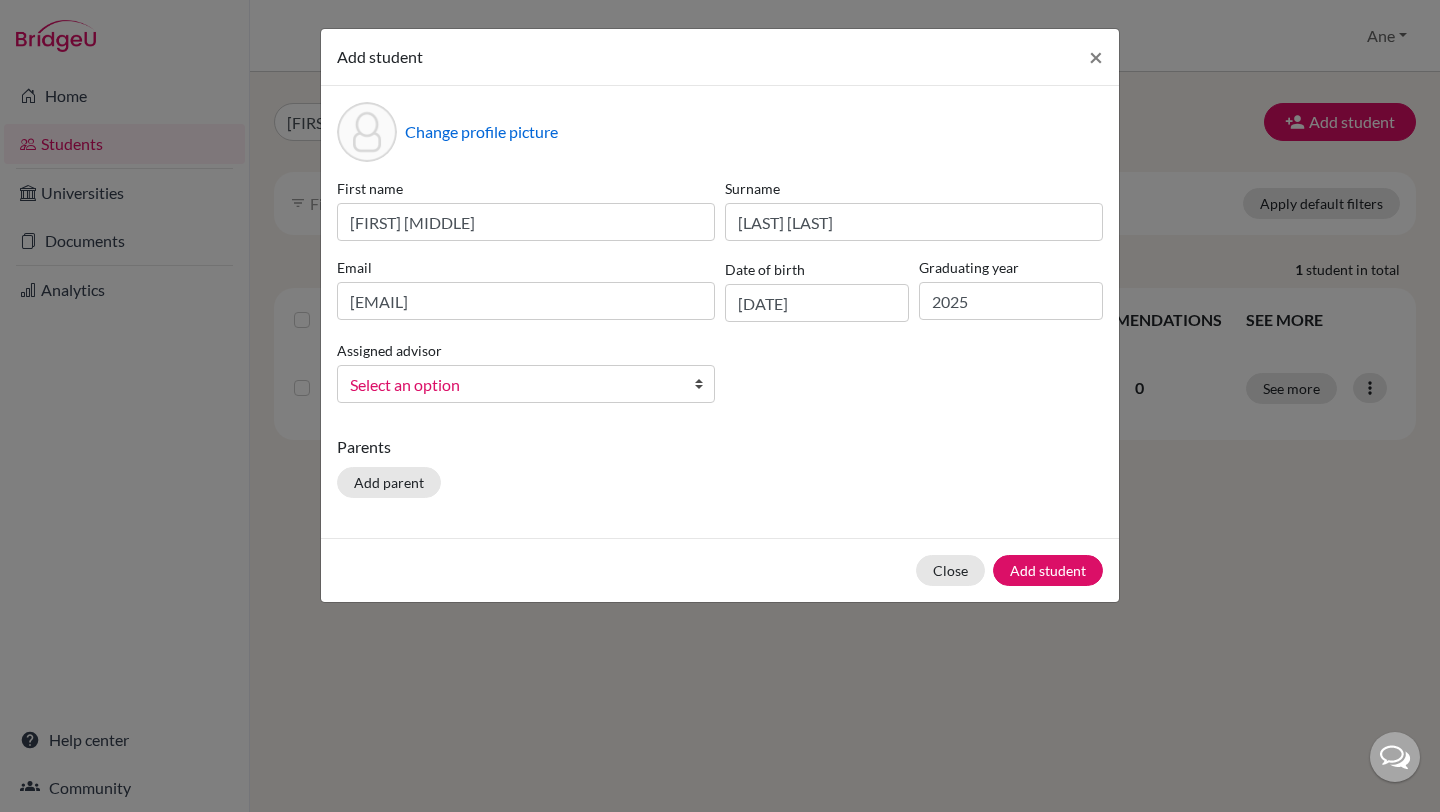 click on "Assigned advisor" at bounding box center [389, 350] 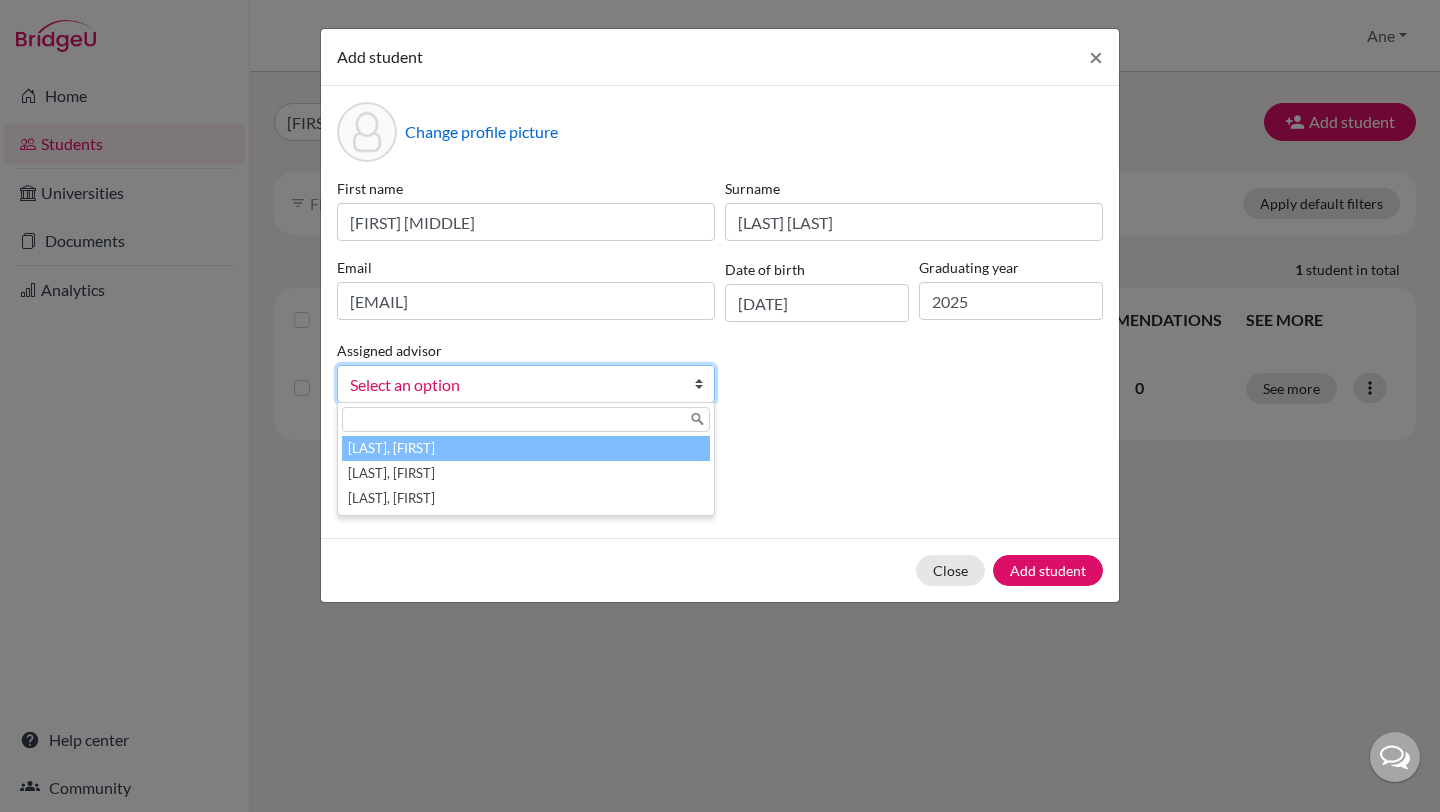 click on "Select an option" at bounding box center (513, 385) 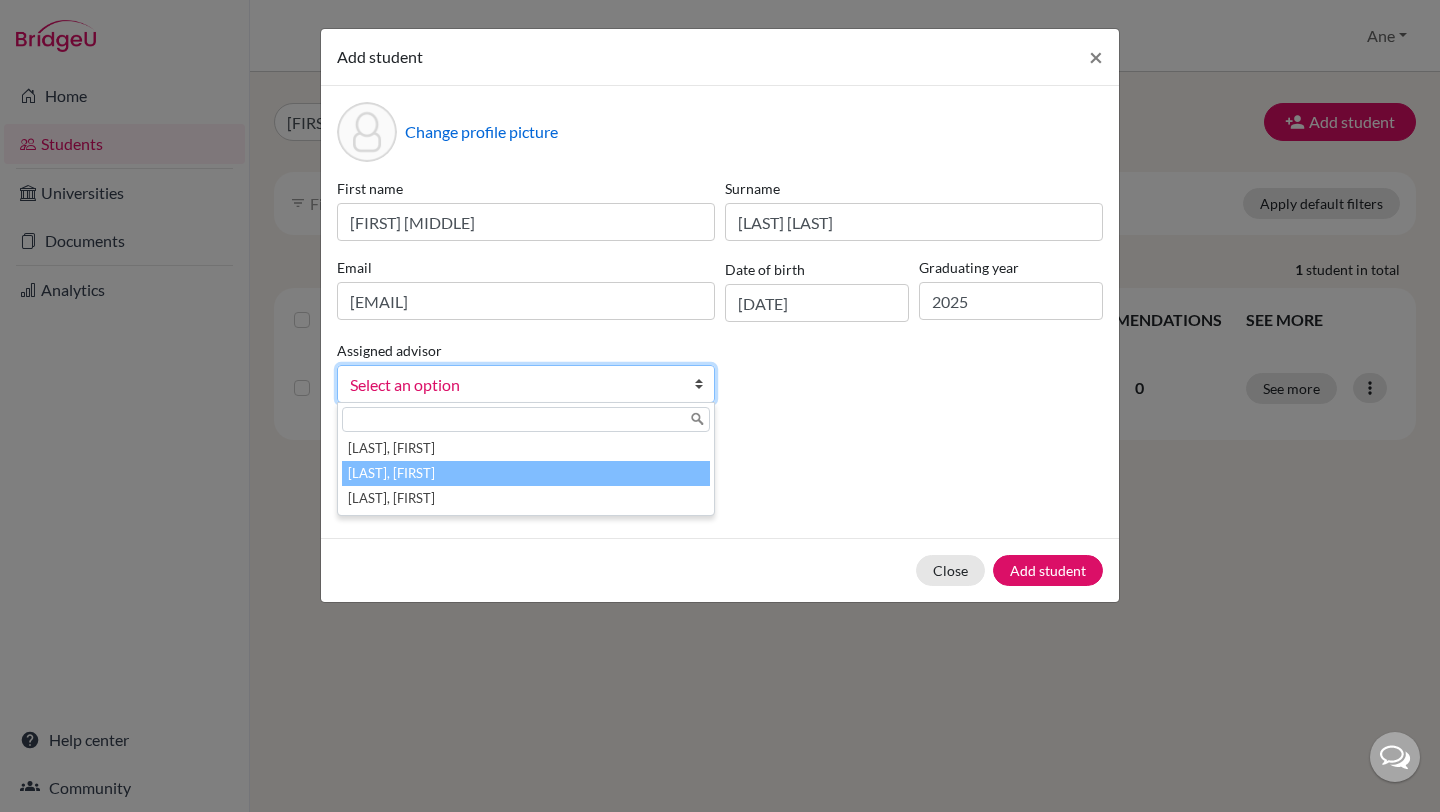 click on "[LAST], [FIRST]" at bounding box center [526, 473] 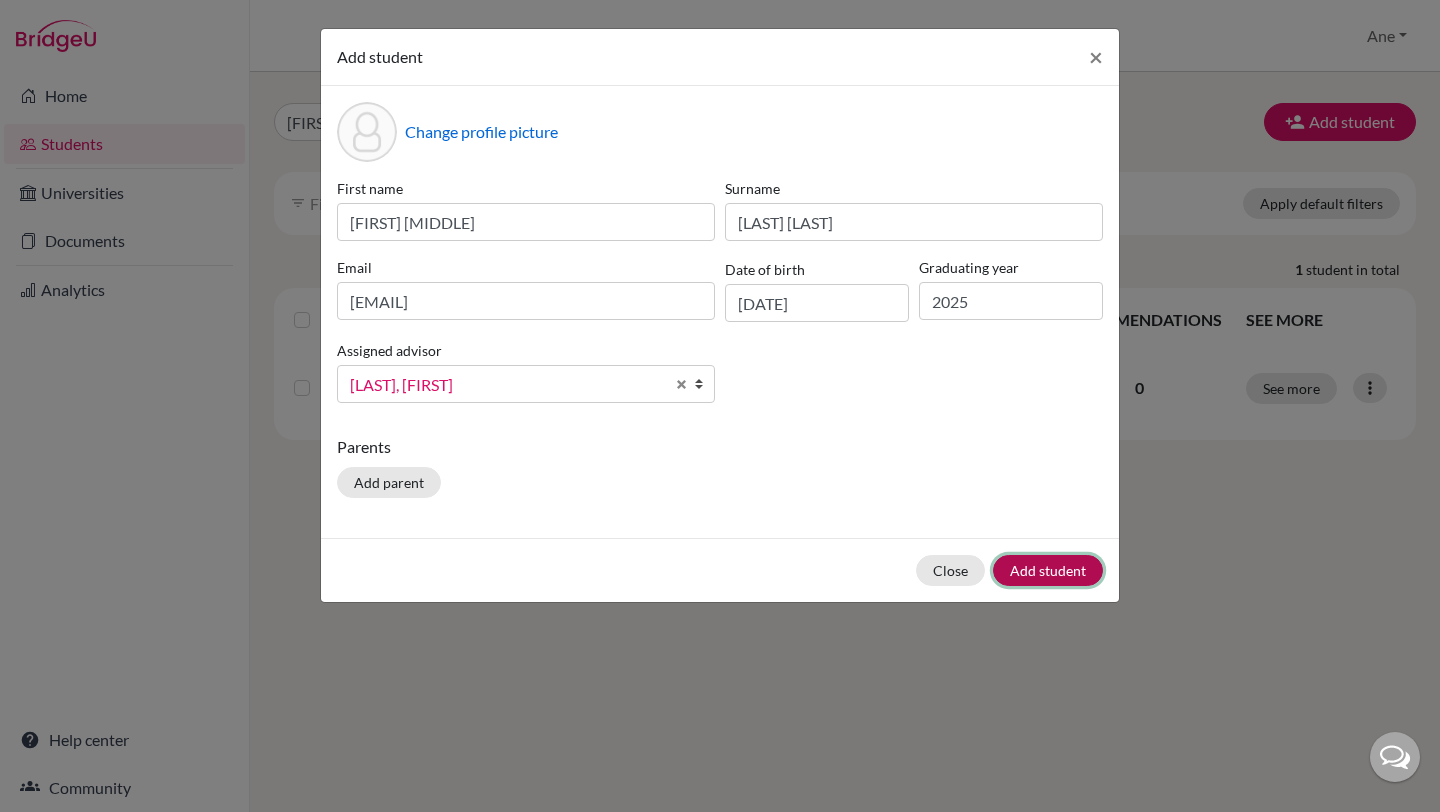 click on "Add student" at bounding box center (1048, 570) 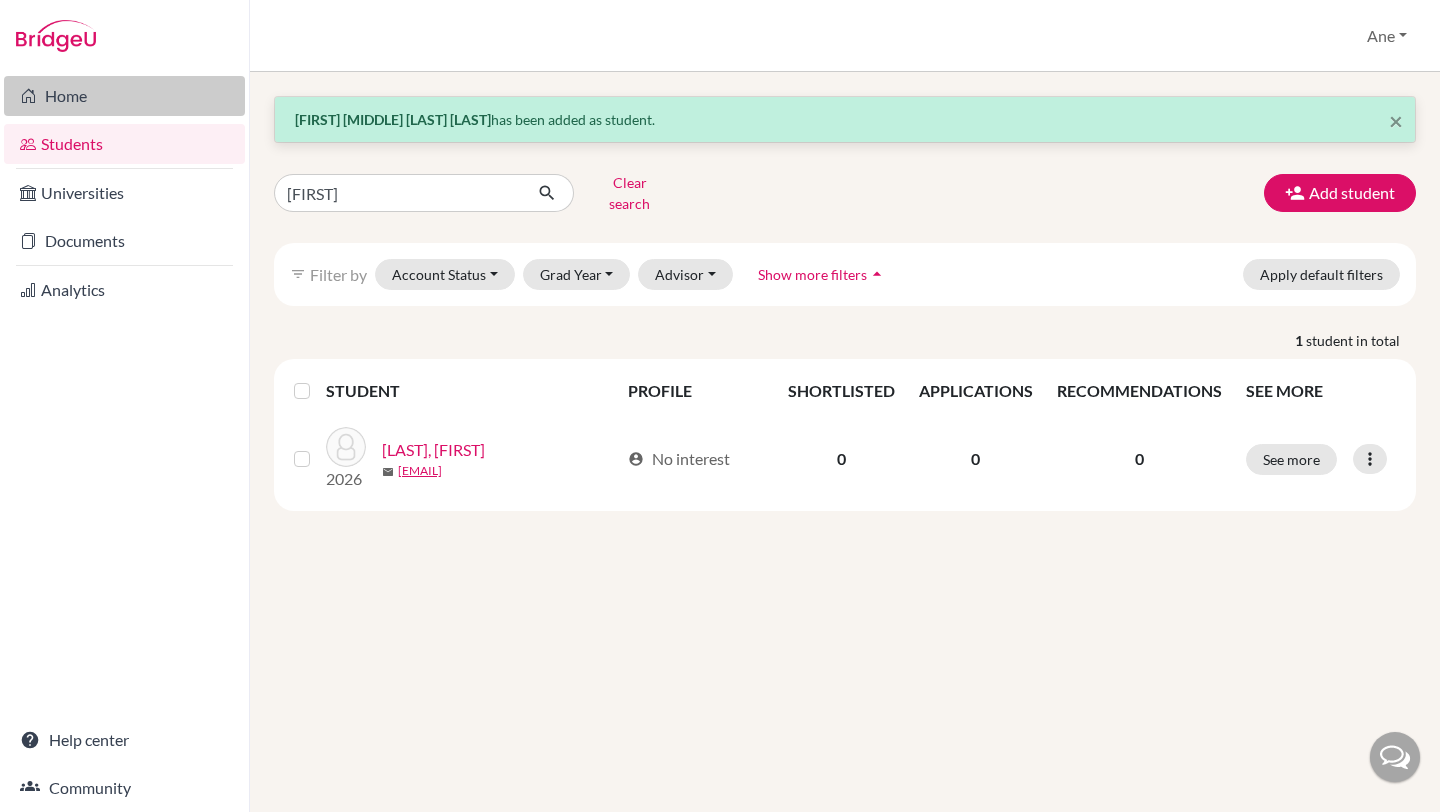 click on "Home" at bounding box center [124, 96] 